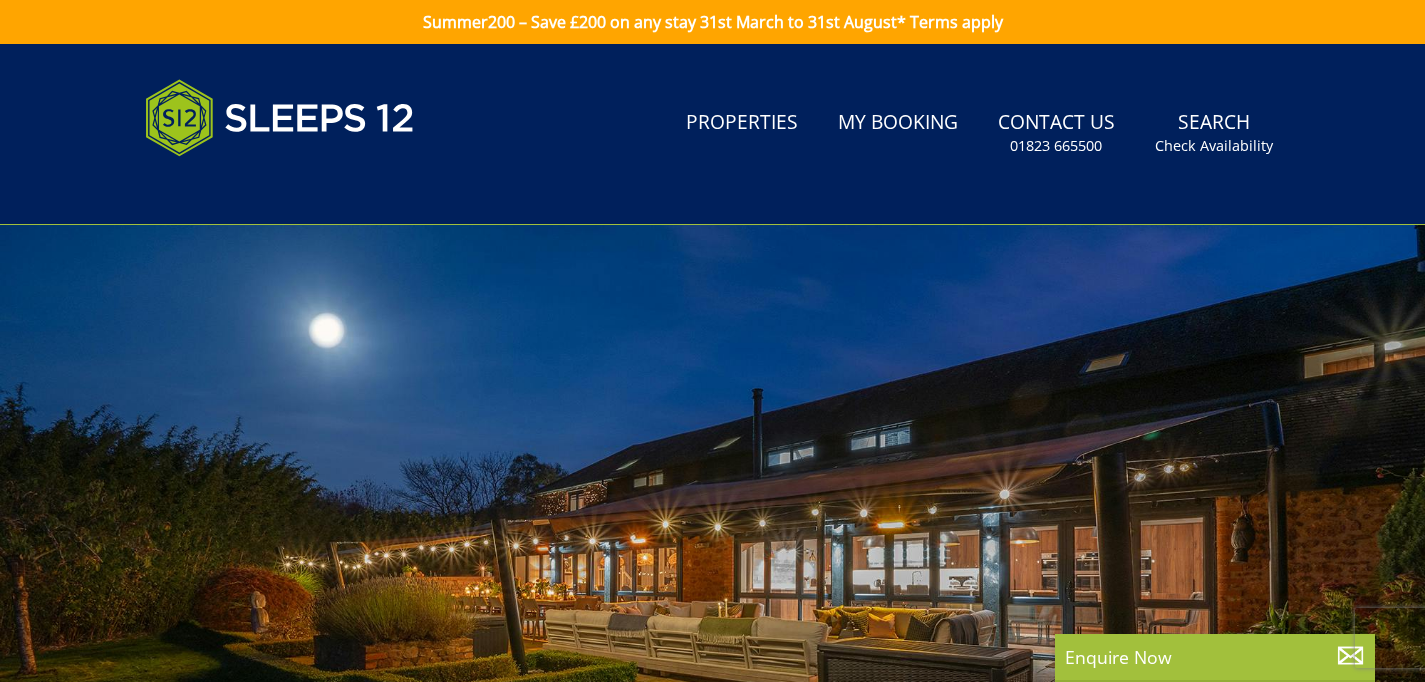 scroll, scrollTop: 0, scrollLeft: 0, axis: both 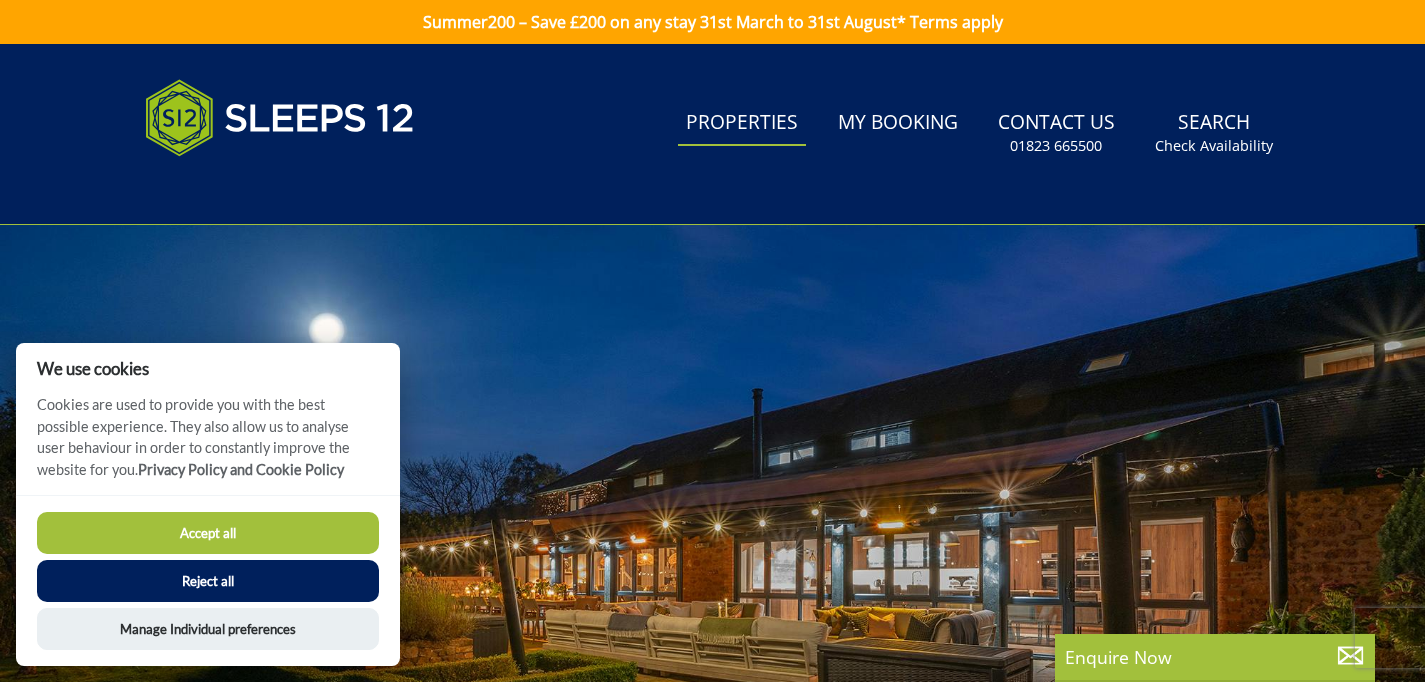 click on "Properties" at bounding box center (742, 123) 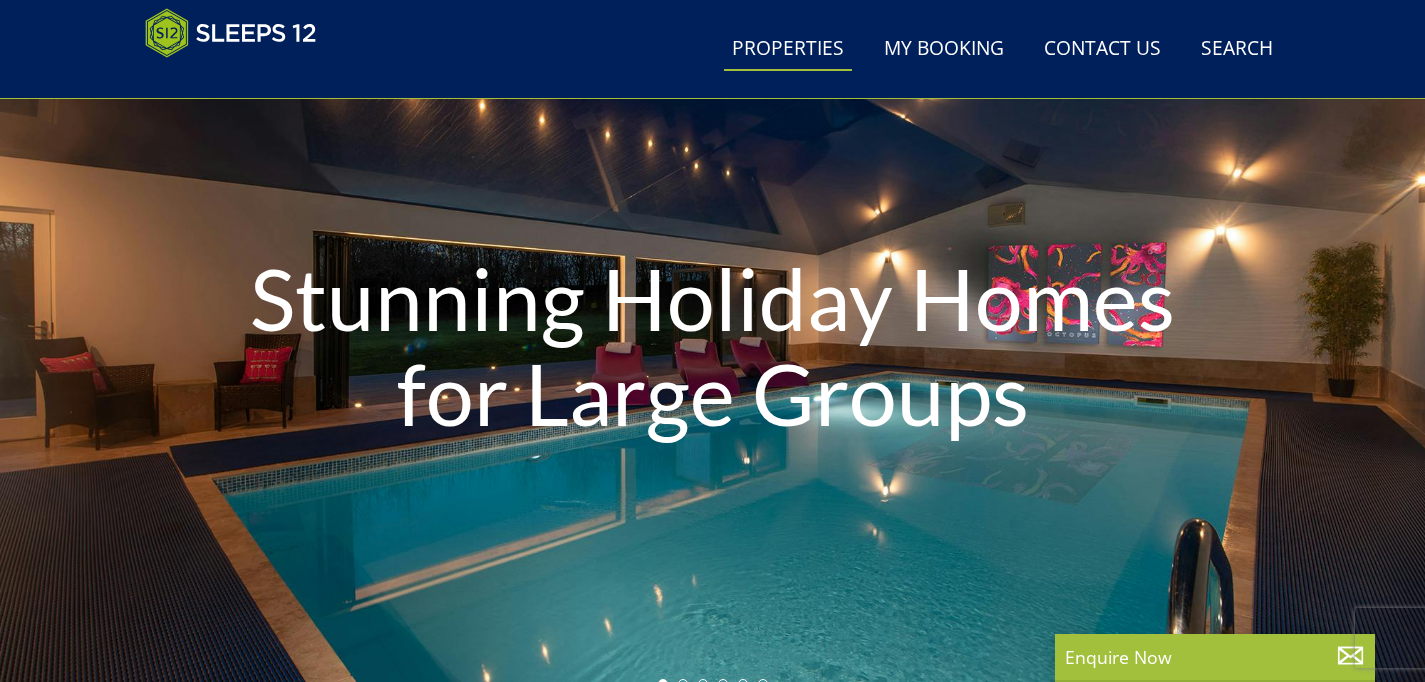 scroll, scrollTop: 190, scrollLeft: 0, axis: vertical 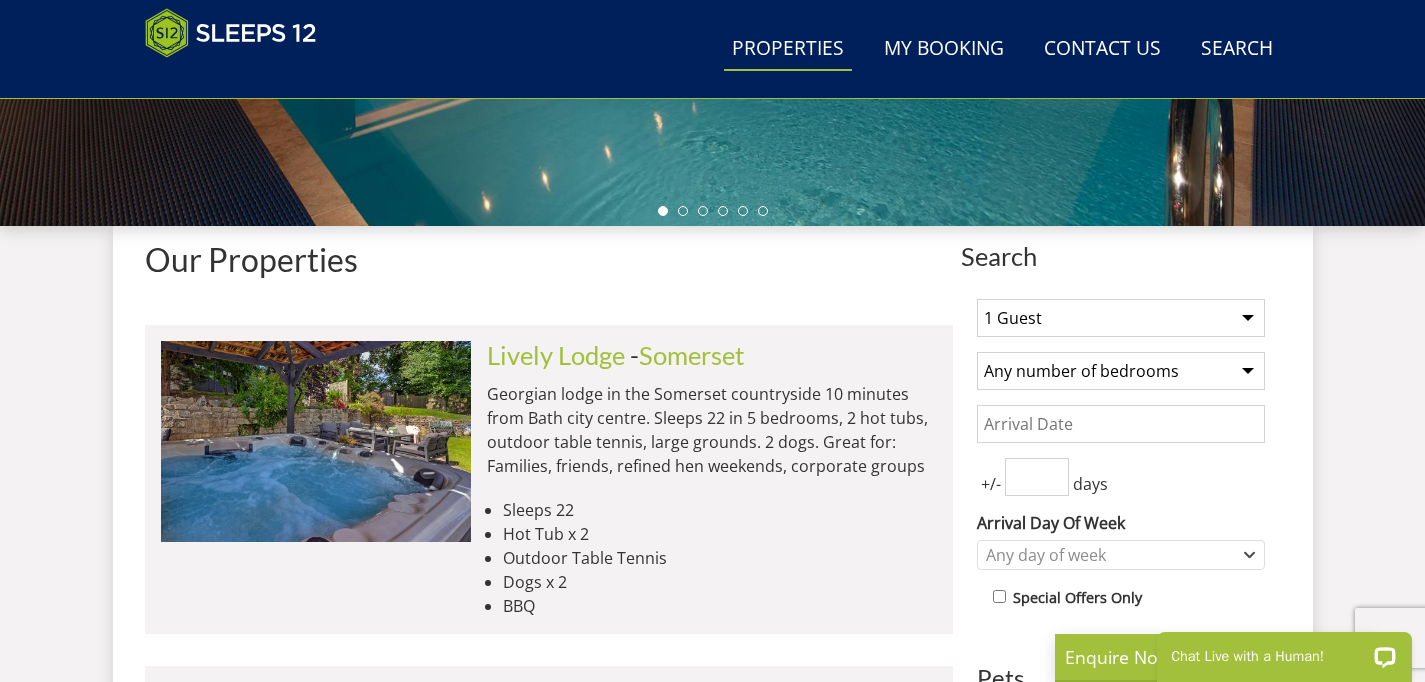 click on "1 Guest
2 Guests
3 Guests
4 Guests
5 Guests
6 Guests
7 Guests
8 Guests
9 Guests
10 Guests
11 Guests
12 Guests
13 Guests
14 Guests
15 Guests
16 Guests
17 Guests
18 Guests
19 Guests
20 Guests
21 Guests
22 Guests
23 Guests
24 Guests
25 Guests
26 Guests
27 Guests
28 Guests
29 Guests
30 Guests
31 Guests
32 Guests" at bounding box center (1121, 318) 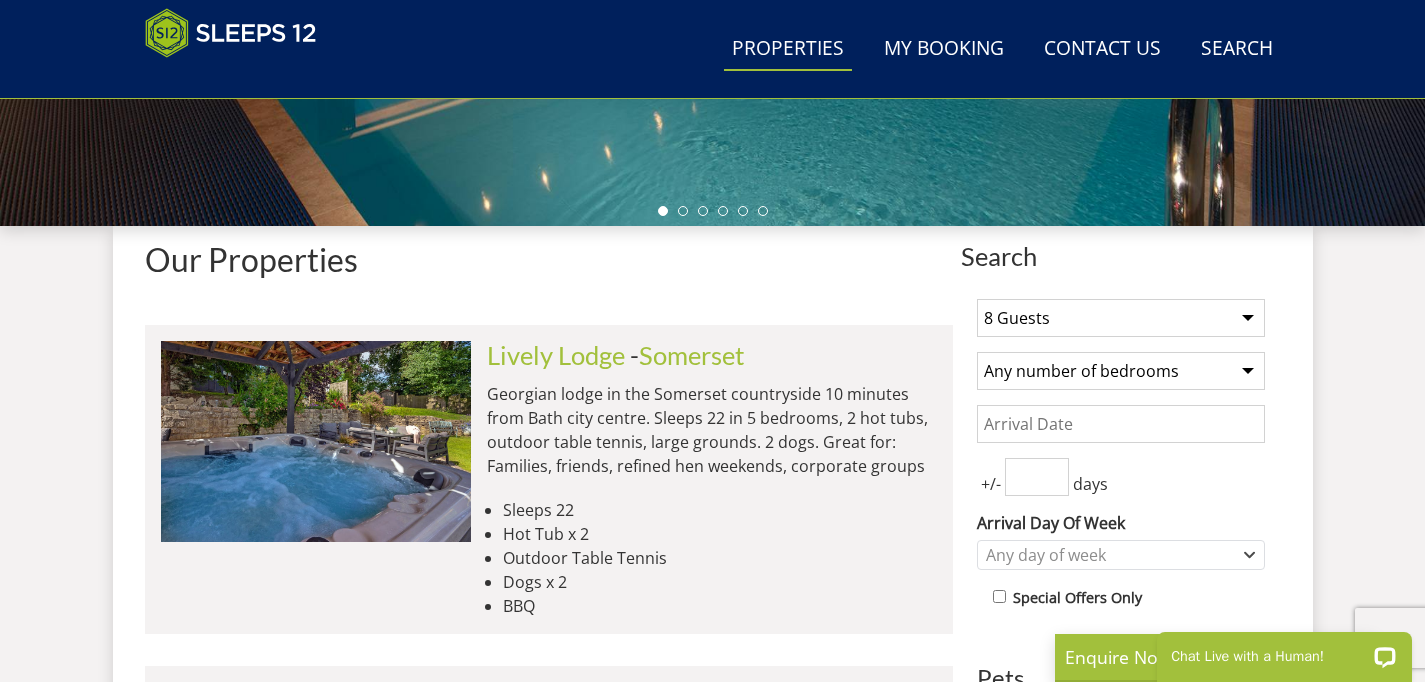 click on "Any number of bedrooms
4 Bedrooms
5 Bedrooms
6 Bedrooms
7 Bedrooms
8 Bedrooms
9 Bedrooms
10 Bedrooms
11 Bedrooms
12 Bedrooms
13 Bedrooms
14 Bedrooms
15 Bedrooms
16 Bedrooms" at bounding box center [1121, 371] 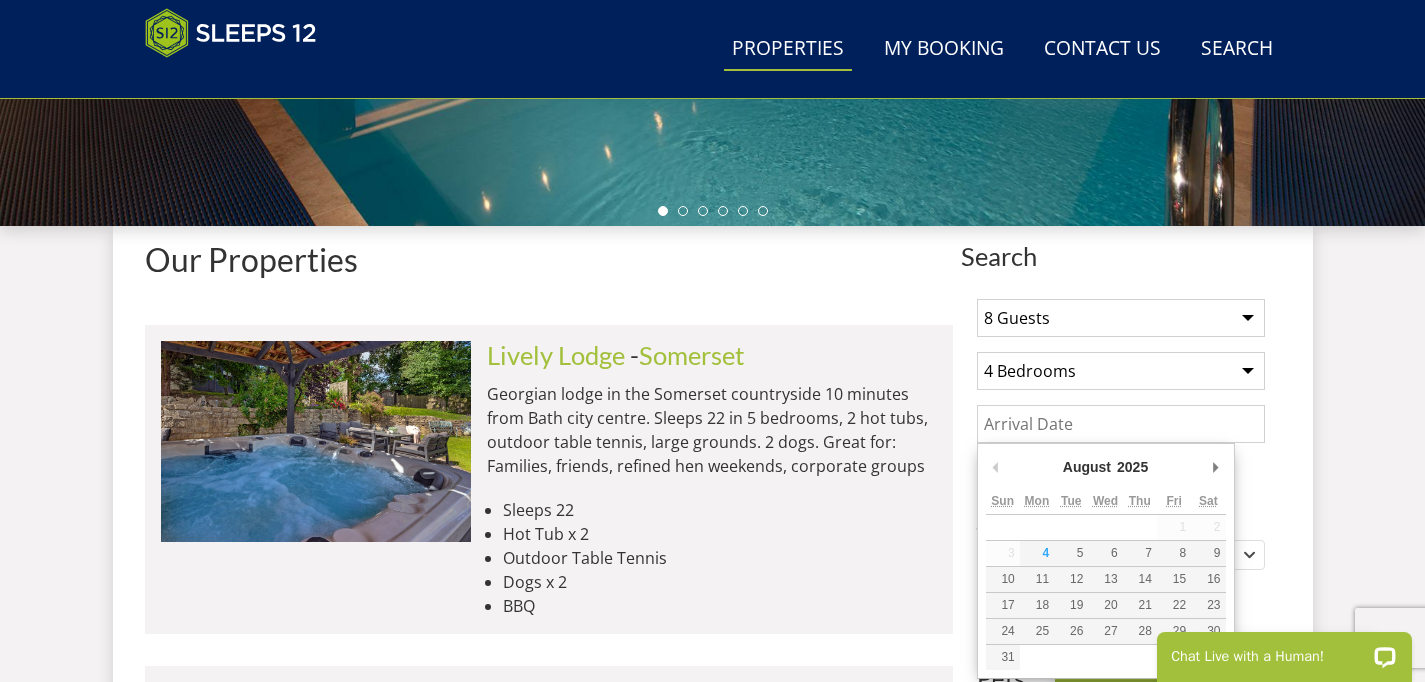 click on "Date" at bounding box center (1121, 424) 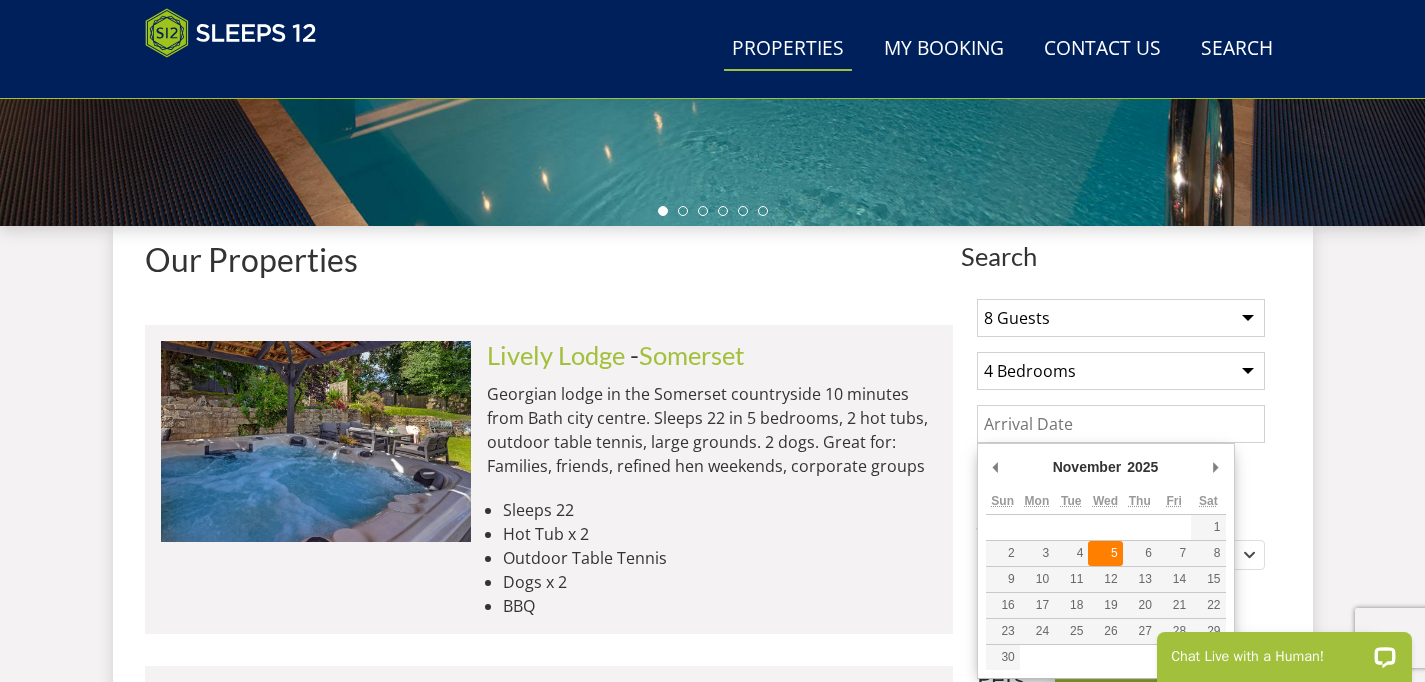 type on "[MONTH]/[MONTH]/[YEAR]" 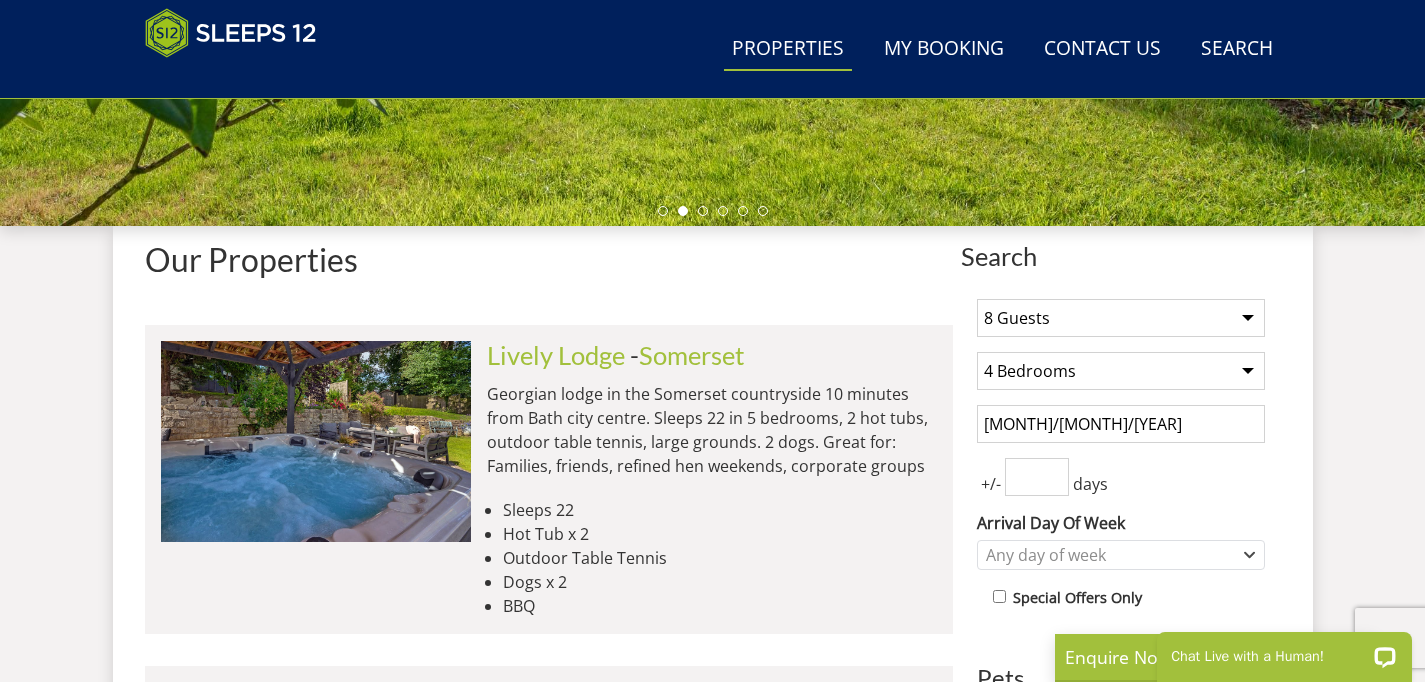 click at bounding box center (1037, 477) 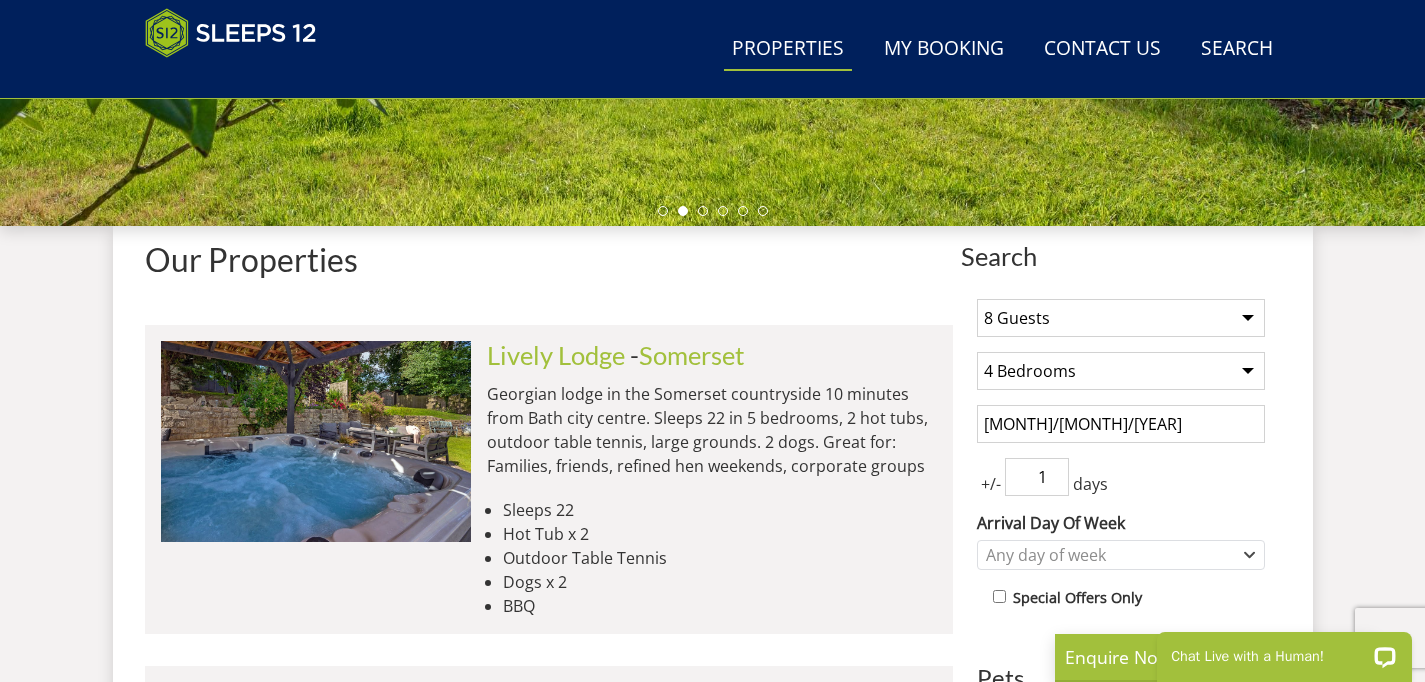 click on "1" at bounding box center (1037, 477) 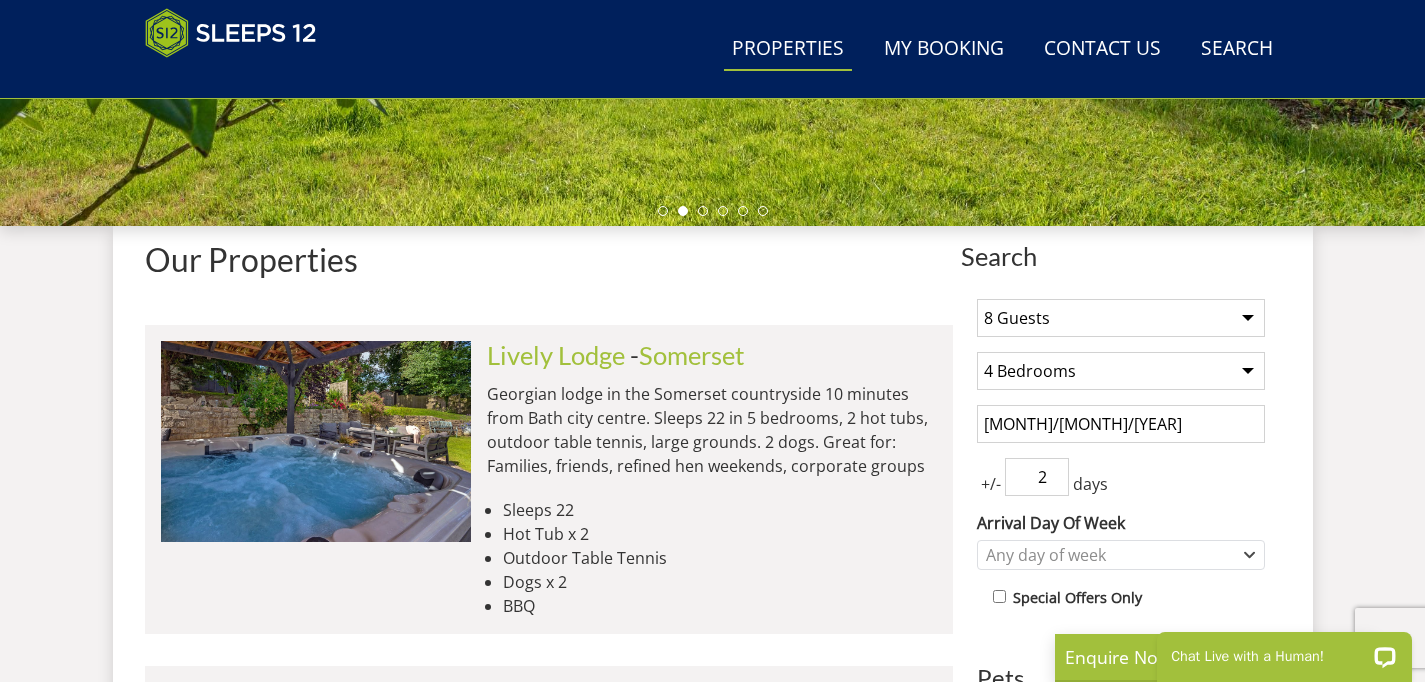 click on "2" at bounding box center [1037, 477] 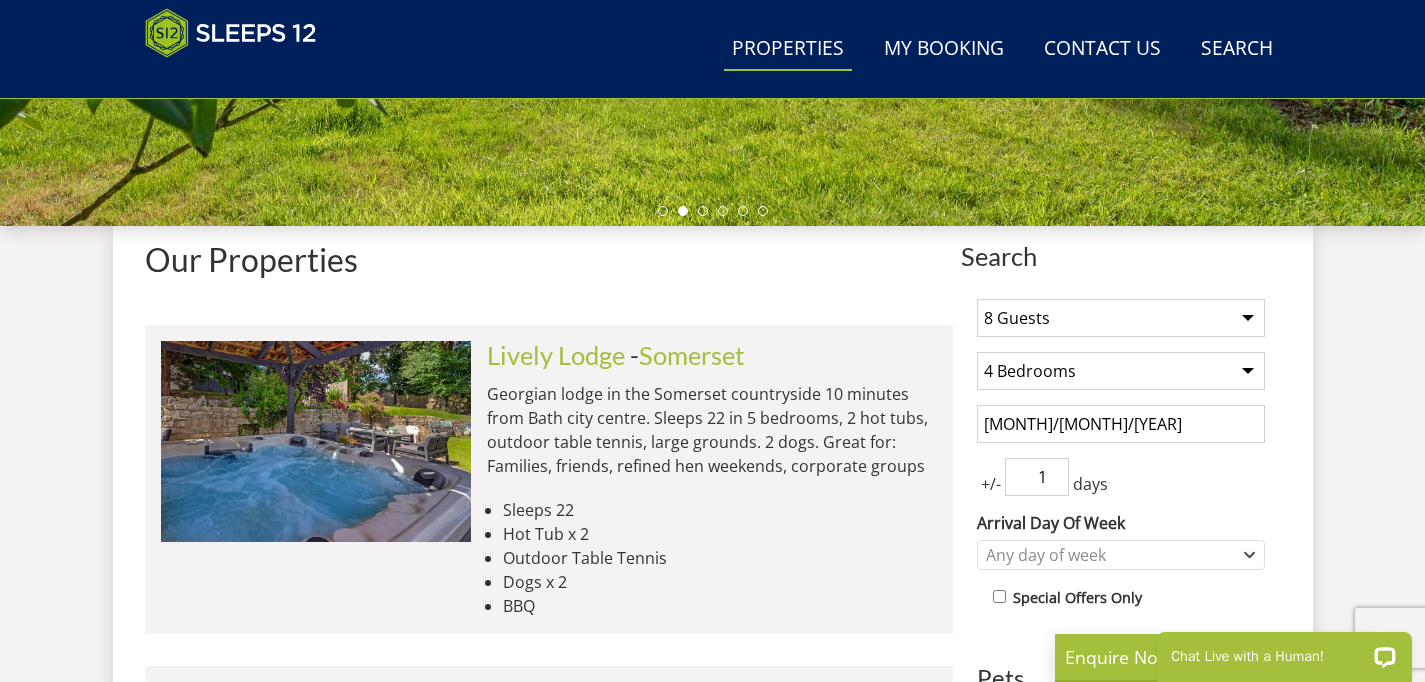 click on "1" at bounding box center (1037, 477) 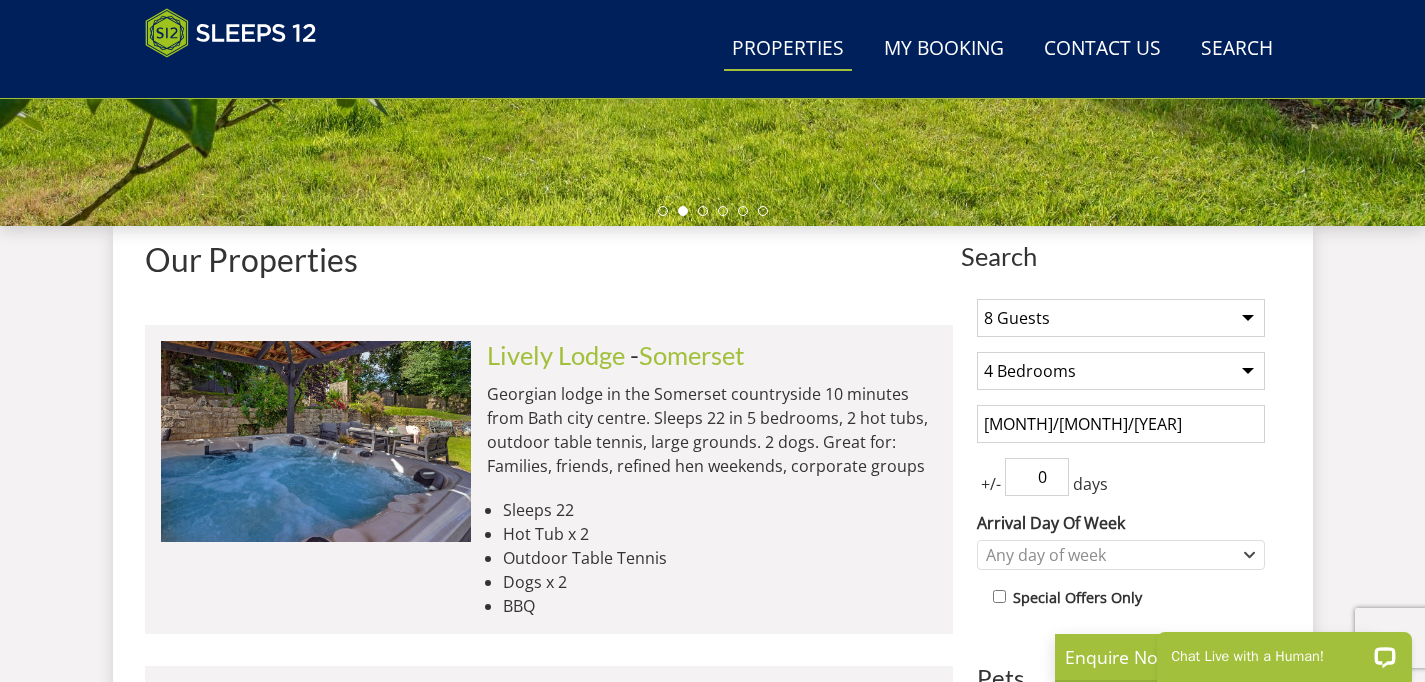 type on "0" 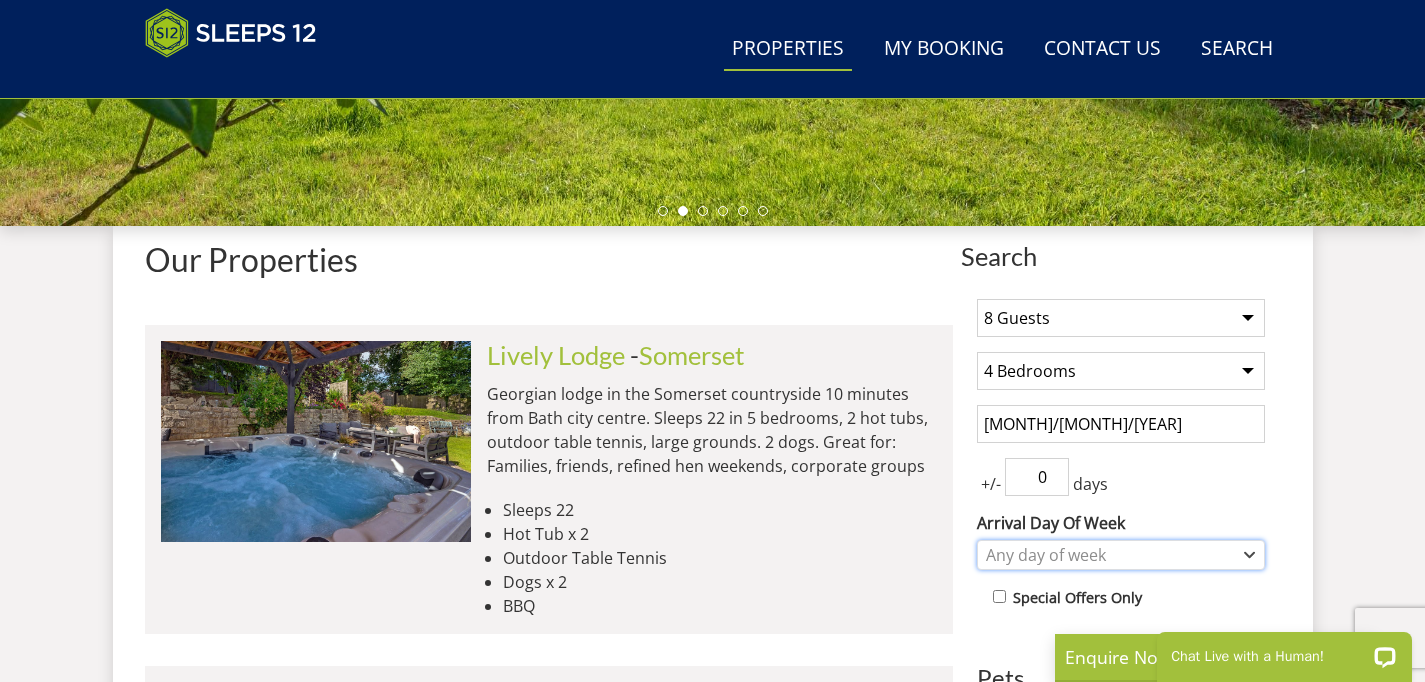 click on "Any day of week" at bounding box center (1110, 555) 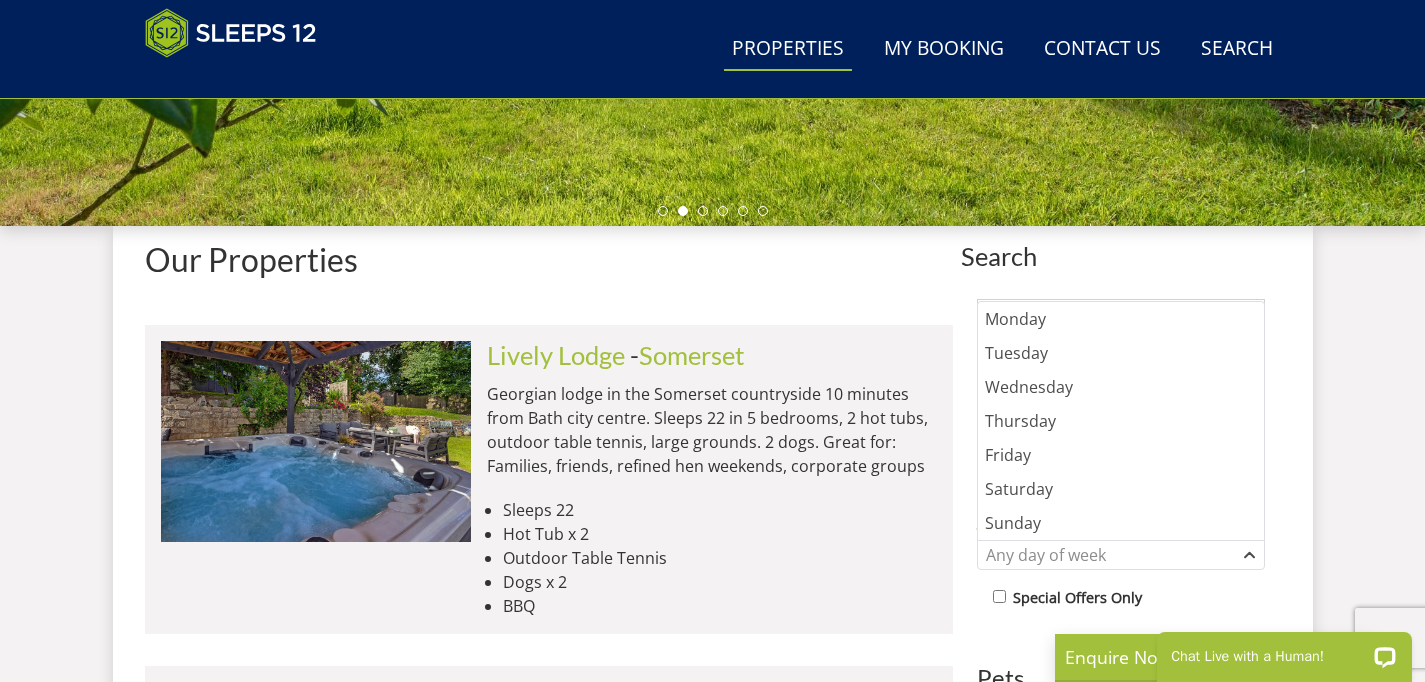 click on "Lively Lodge
Check Availability
More Info
Lively Lodge
-  Somerset
Georgian lodge in the Somerset countryside 10 minutes from Bath city centre. Sleeps 22 in 5 bedrooms, 2 hot tubs, outdoor table tennis, large grounds. 2 dogs.
Great for: Families, friends, refined hen weekends, corporate groups
Sleeps 22
Hot Tub x 2" at bounding box center (549, 479) 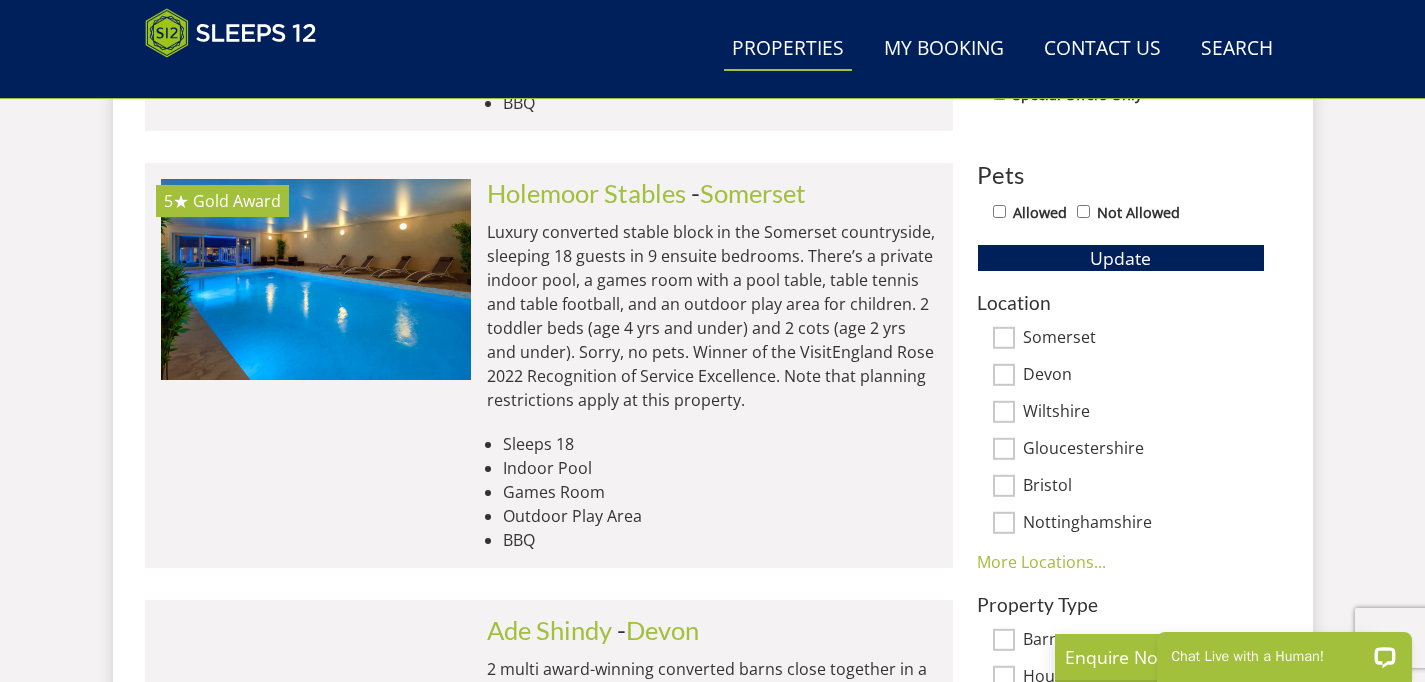 scroll, scrollTop: 1132, scrollLeft: 0, axis: vertical 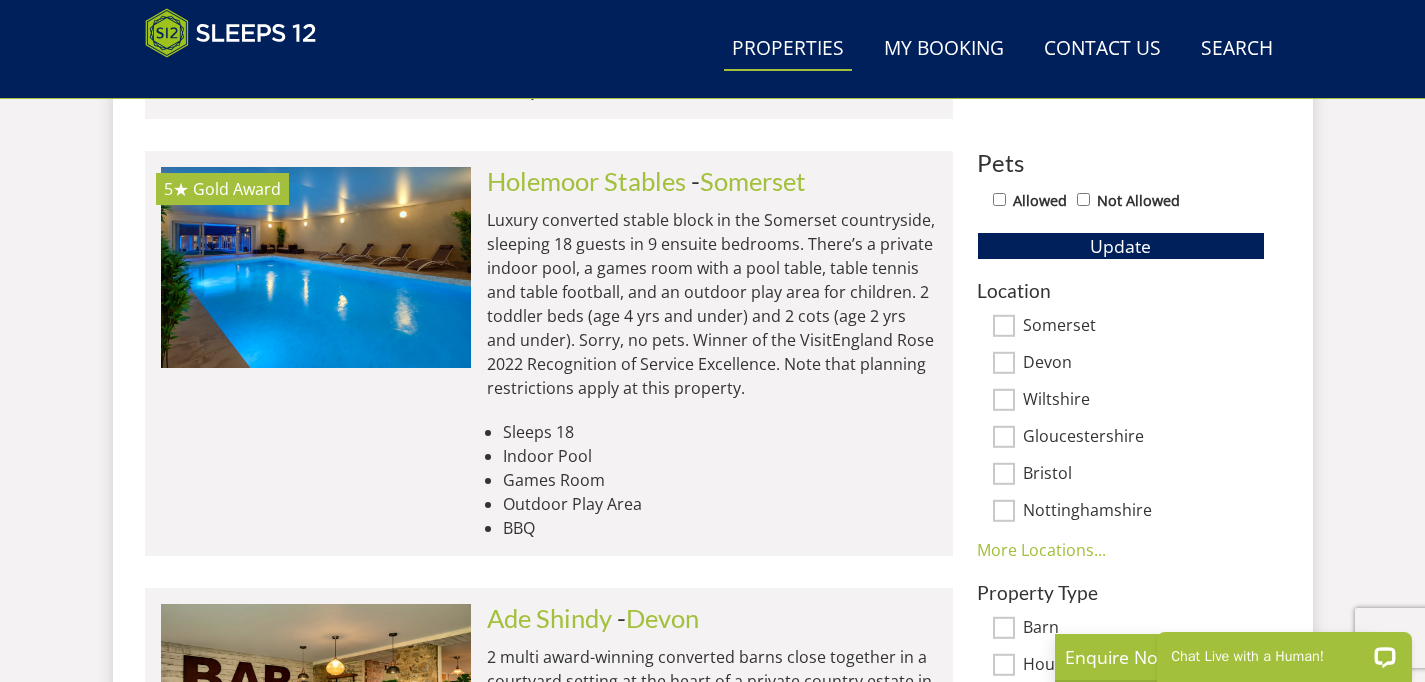 click on "Location
[COUNTY]
[COUNTY]
[COUNTY]
[COUNTY]
[CITY]
[COUNTY]
More Locations...
[COUNTY]
[COUNTY]
Less Locations..." at bounding box center (1121, 421) 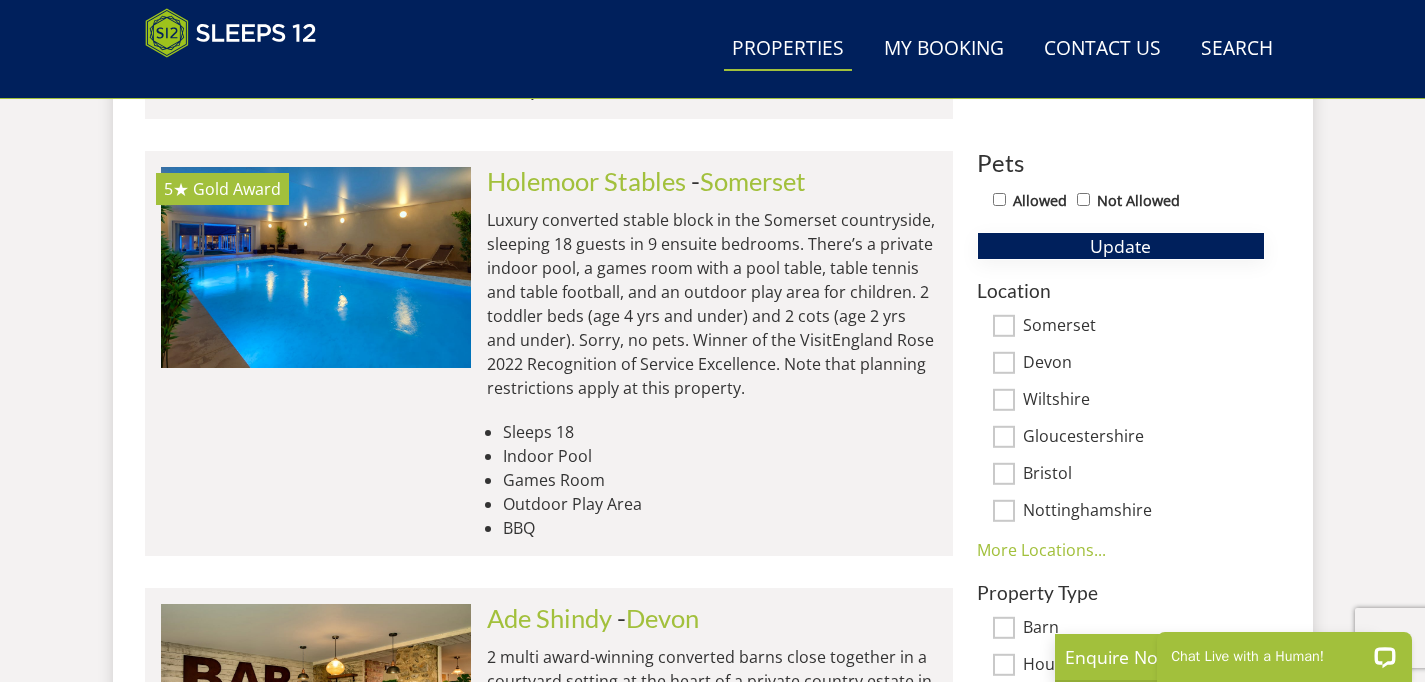 click on "Update" at bounding box center (1121, 246) 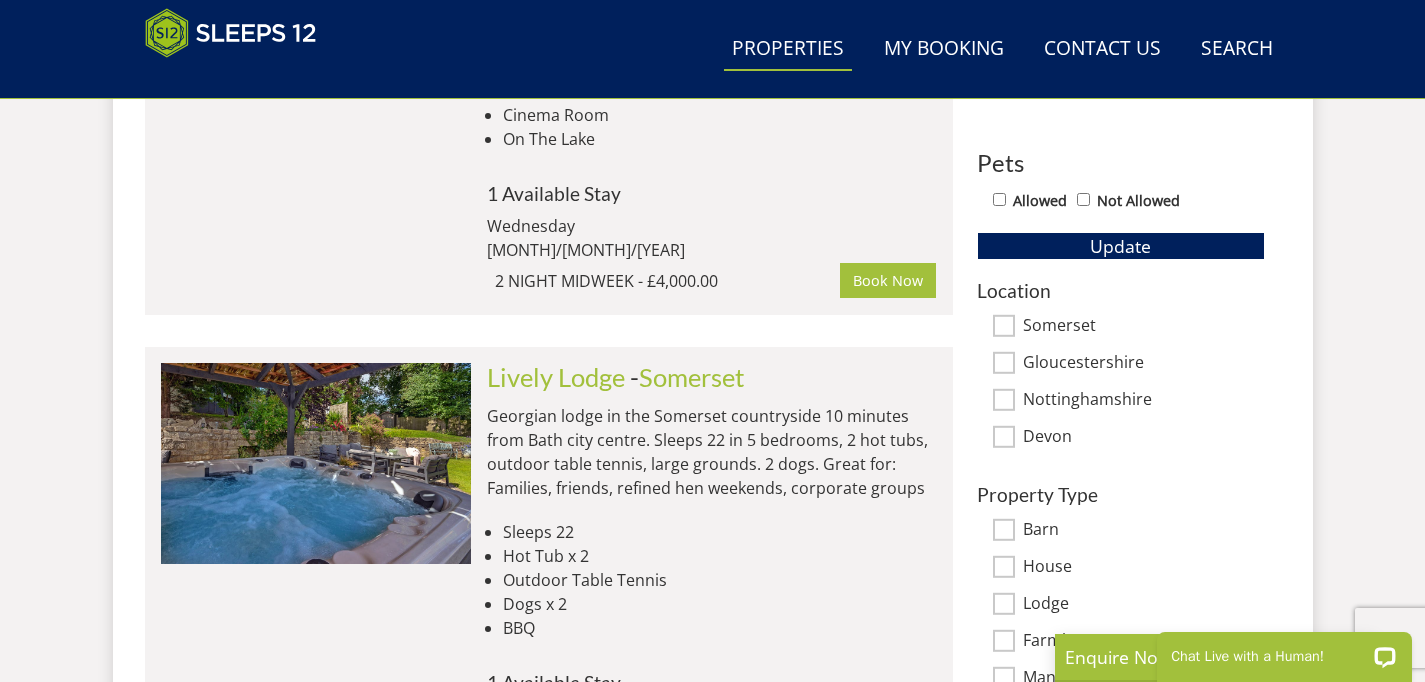 click on "Allowed" at bounding box center [1040, 201] 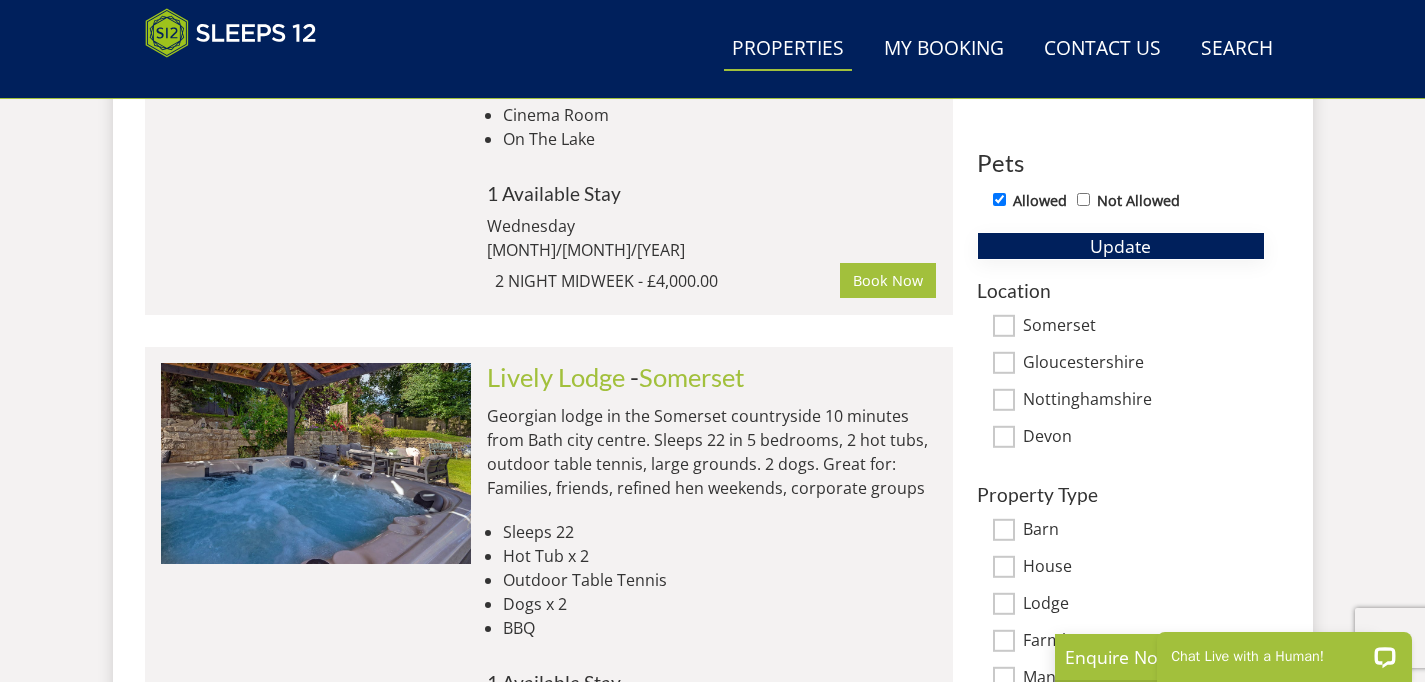 click on "Update" at bounding box center (1121, 246) 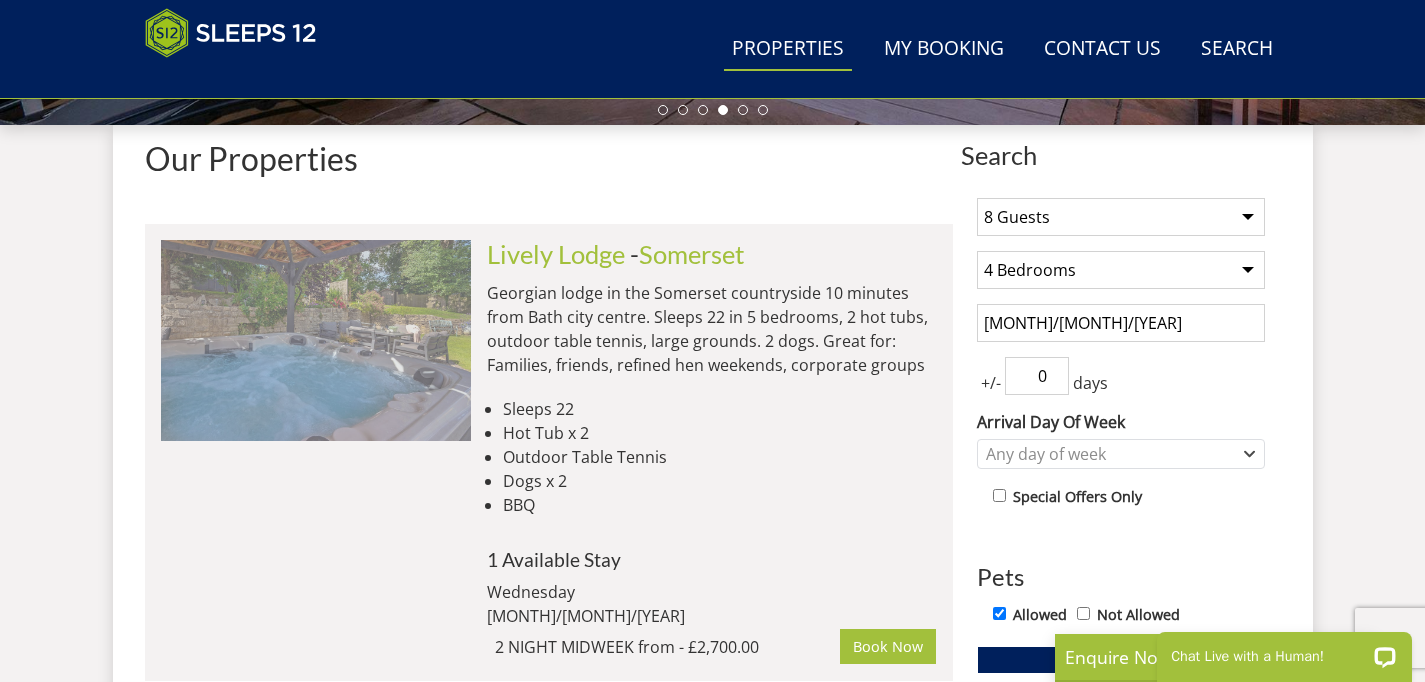 scroll, scrollTop: 720, scrollLeft: 0, axis: vertical 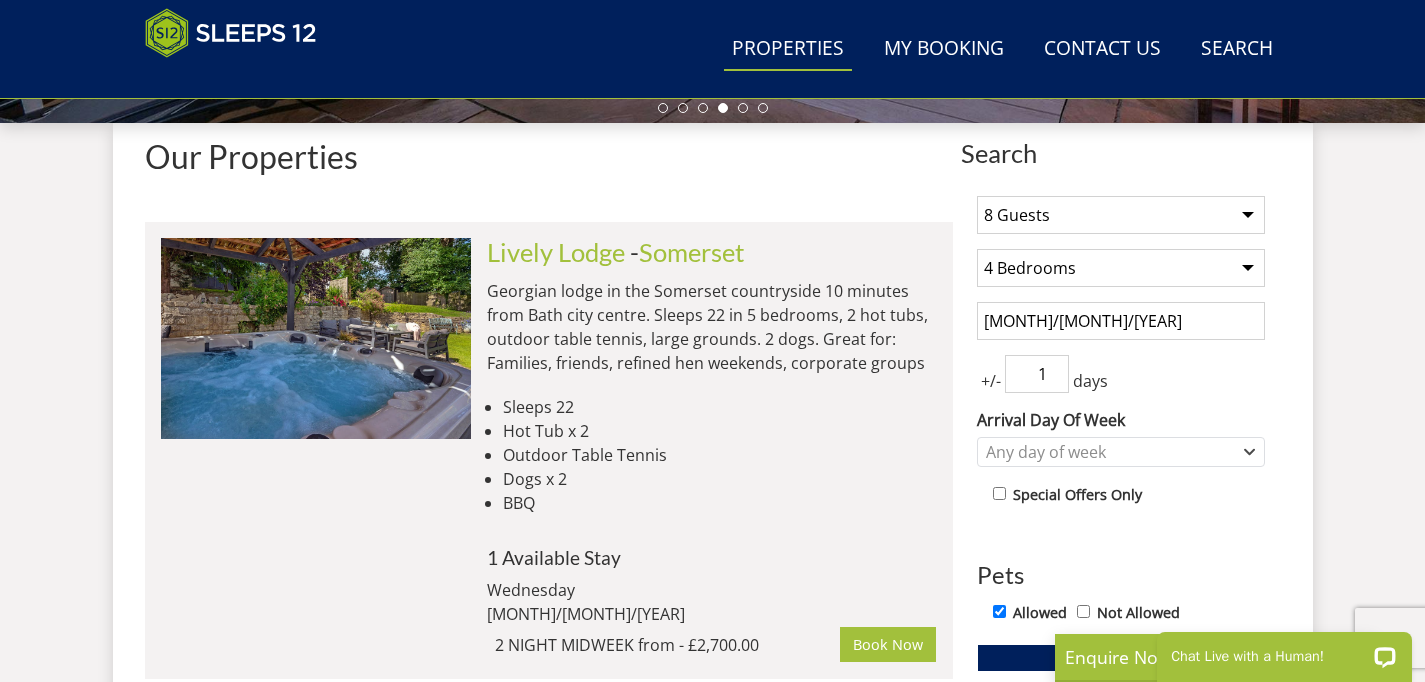 click on "1" at bounding box center [1037, 374] 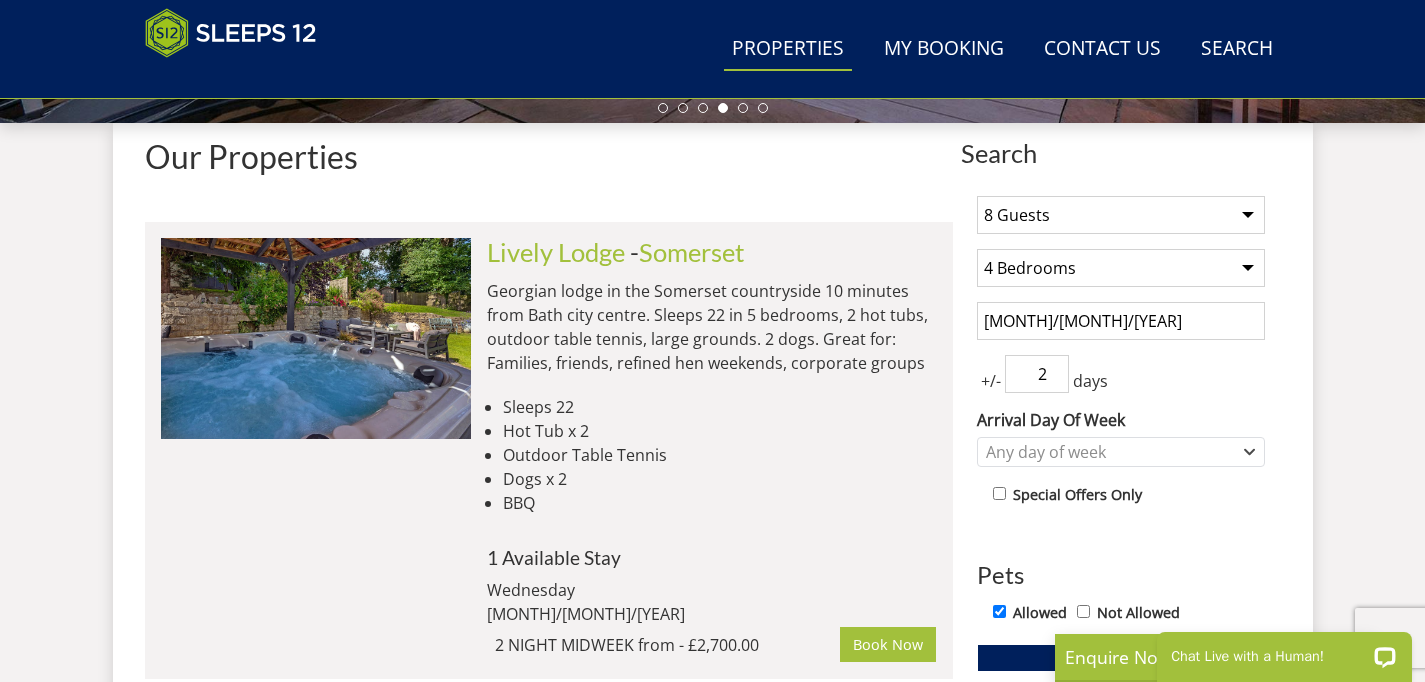 click on "2" at bounding box center (1037, 374) 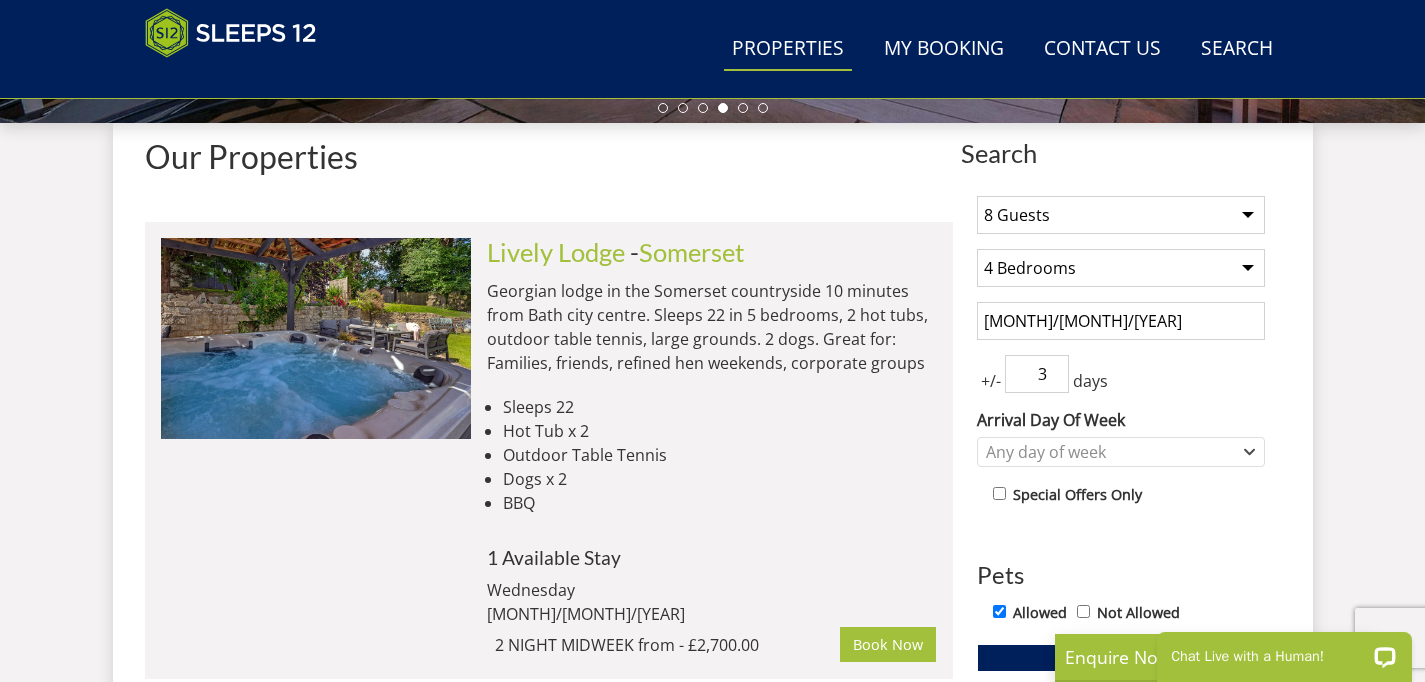 click on "3" at bounding box center [1037, 374] 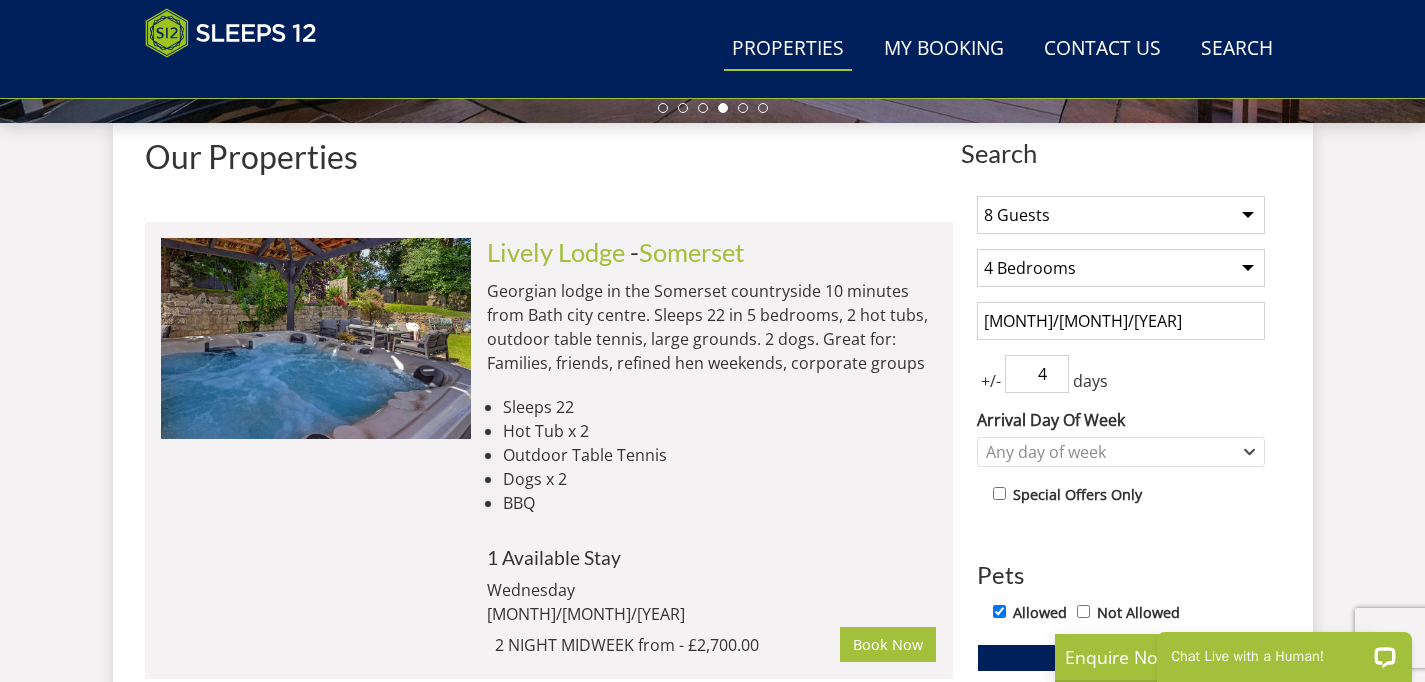 type on "4" 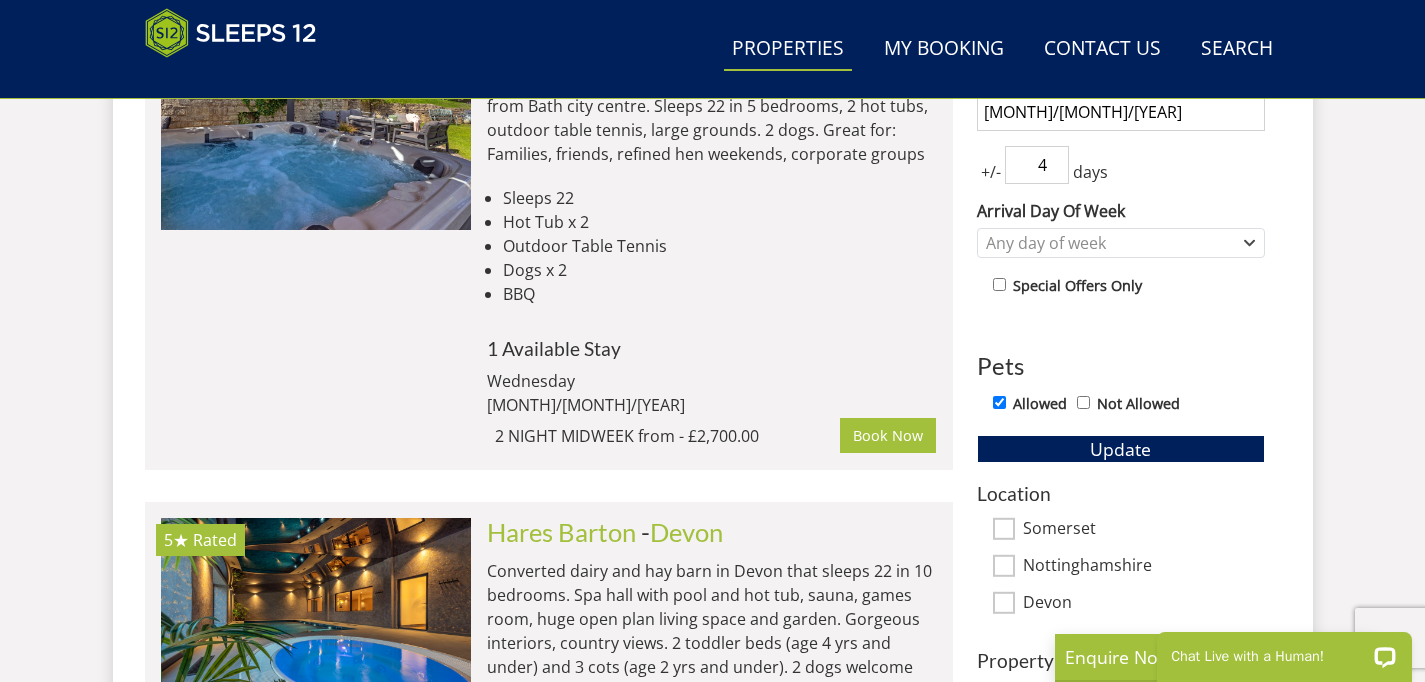 scroll, scrollTop: 934, scrollLeft: 0, axis: vertical 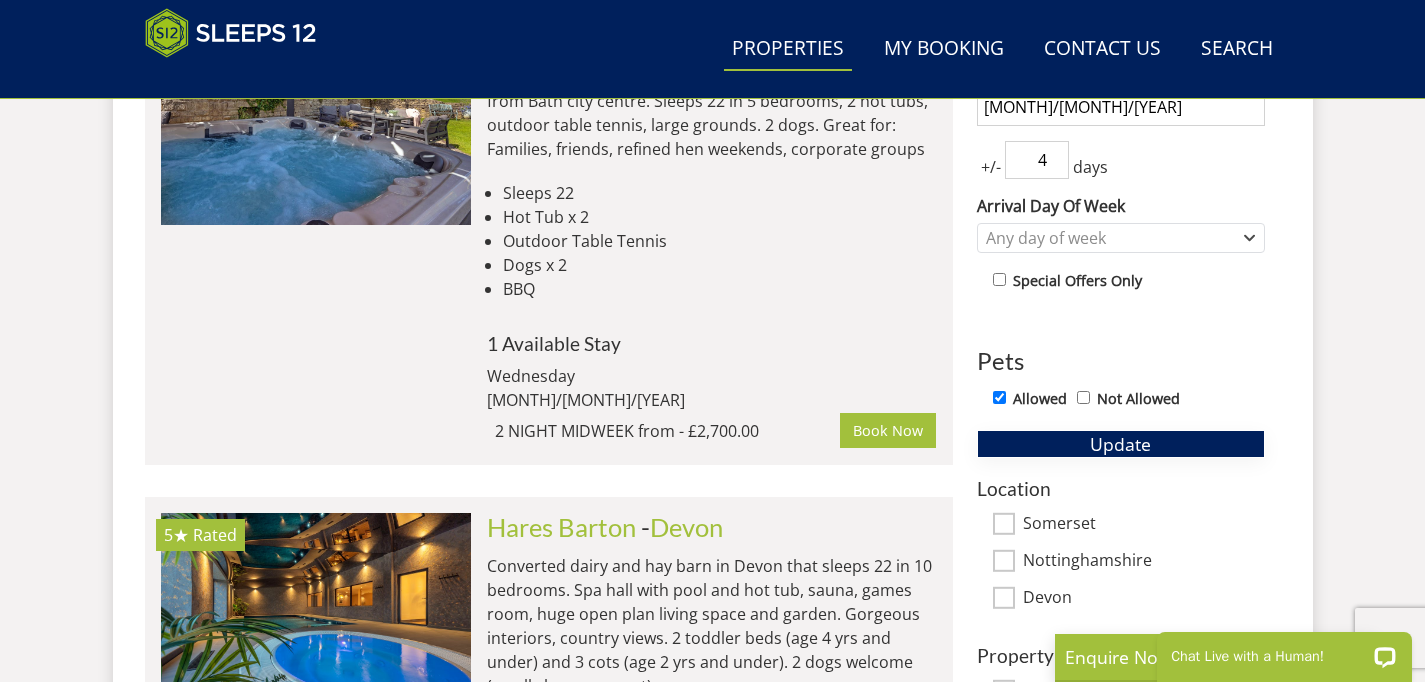 click on "Update" at bounding box center (1120, 444) 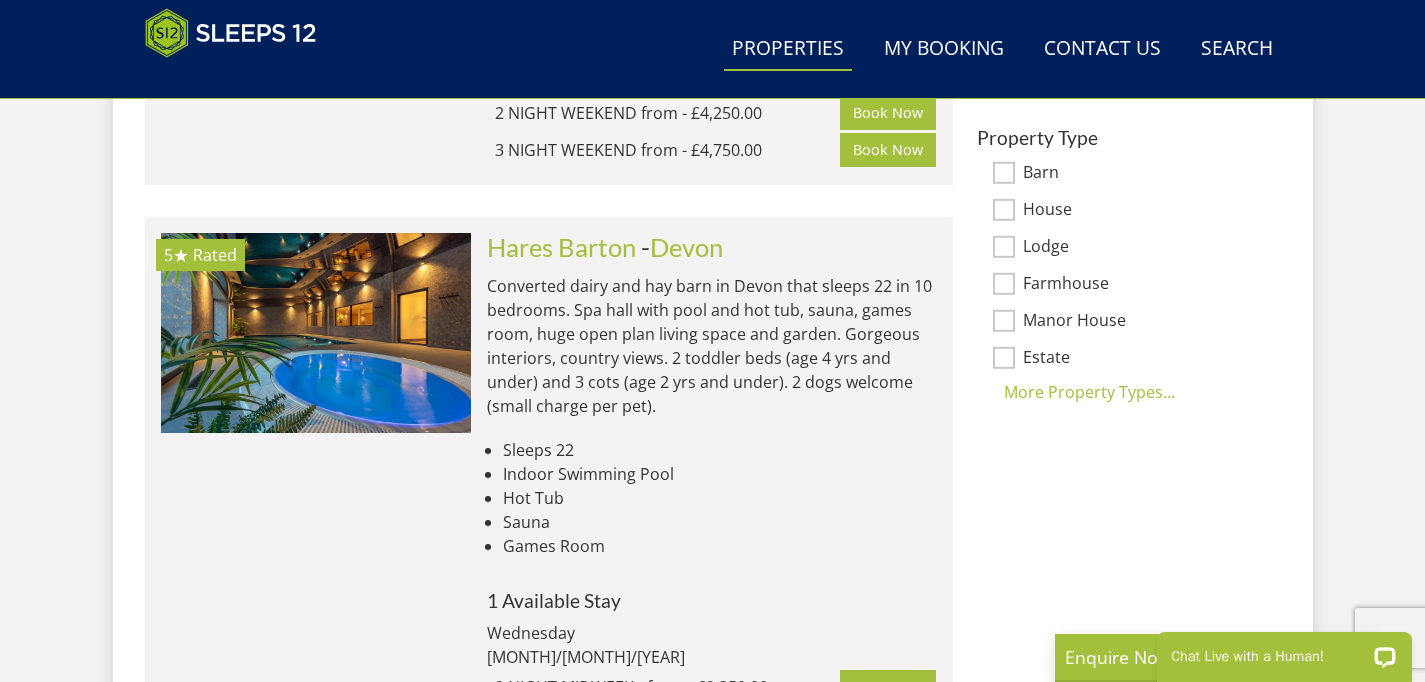 scroll, scrollTop: 1564, scrollLeft: 0, axis: vertical 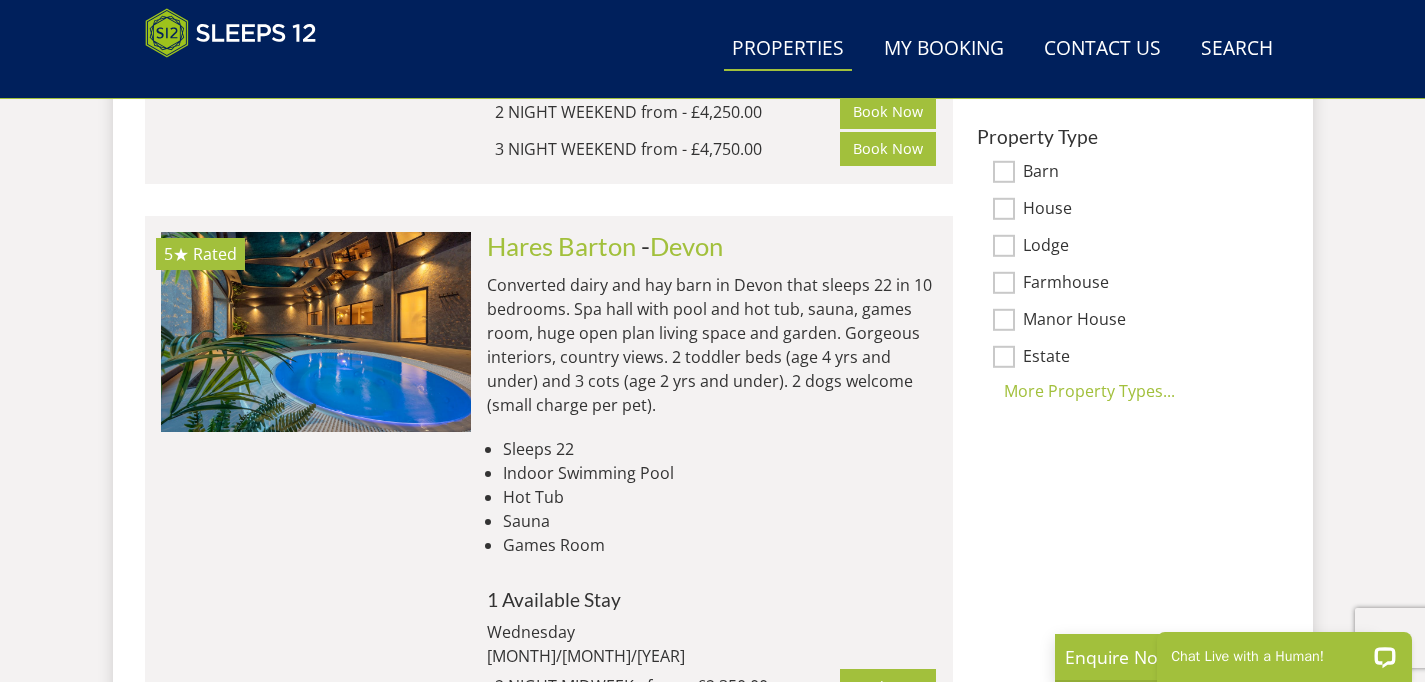 click on "[PROPERTY_NAME]
-  [COUNTY]
Converted dairy and hay barn in [COUNTY] that sleeps 22 in 10 bedrooms. Spa hall with pool and hot tub, sauna, games room, huge open plan living space and garden. Gorgeous interiors, country views. 2 toddler beds (age 4 yrs and under) and 3 cots (age 2 yrs and under).  2 dogs welcome (small charge per pet).
Sleeps 22
Indoor Swimming Pool
Hot Tub
Sauna
Games Room
1 Available Stay
Wednesday [DATE]/[MONTH]/[YEAR]
2 NIGHT MIDWEEK - from - £2,350.00
Book Now
2 Close Matches
Monday [DATE]/[MONTH]/[YEAR]
2 NIGHT MIDWEEK - from - £2,350.00
Book Now
MID WEEK from - £3,050.00
Book Now" at bounding box center (704, 549) 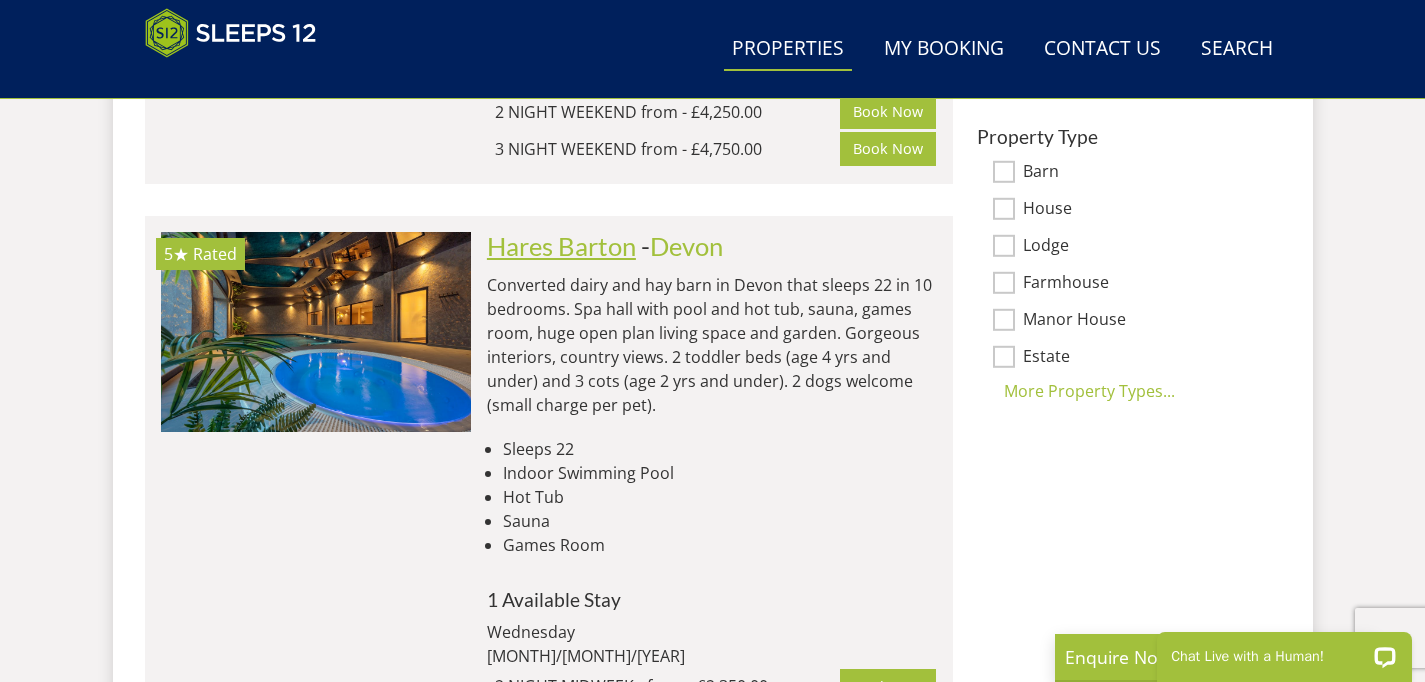 click on "Hares Barton" at bounding box center (561, 246) 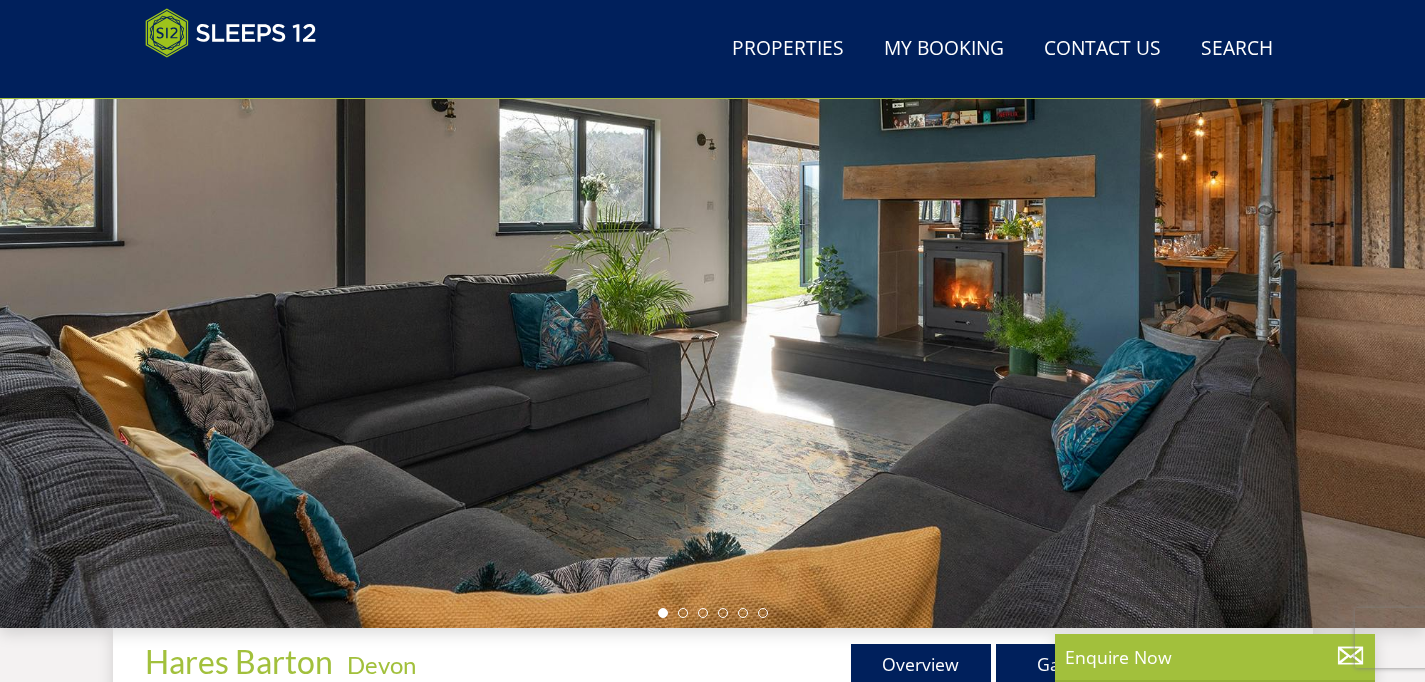 scroll, scrollTop: 219, scrollLeft: 0, axis: vertical 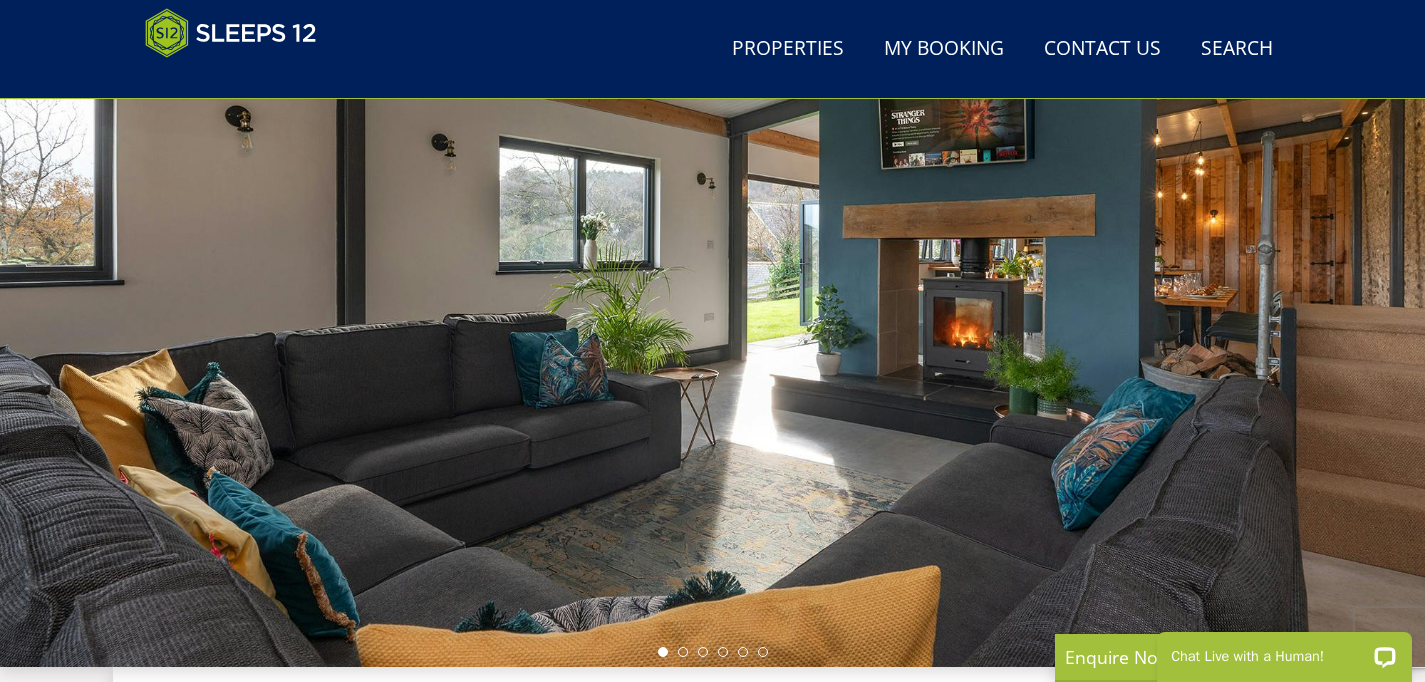 click at bounding box center [712, 317] 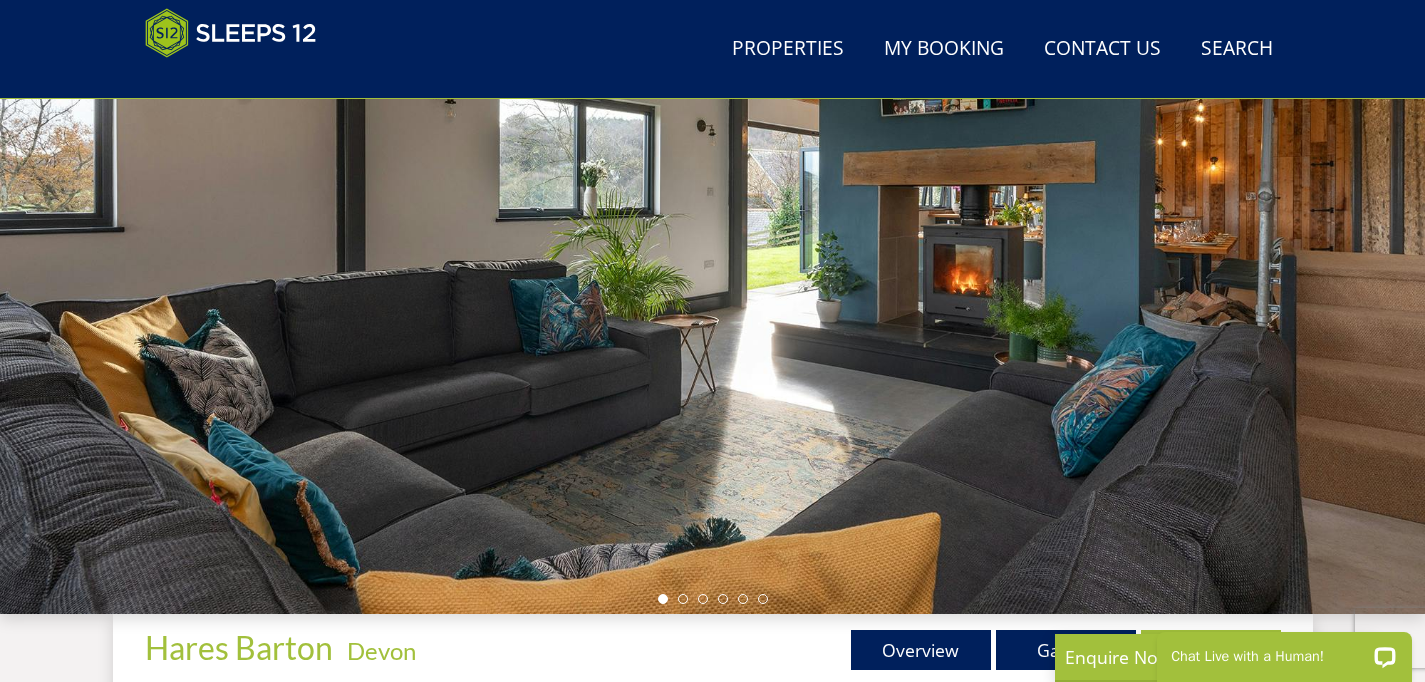 scroll, scrollTop: 468, scrollLeft: 0, axis: vertical 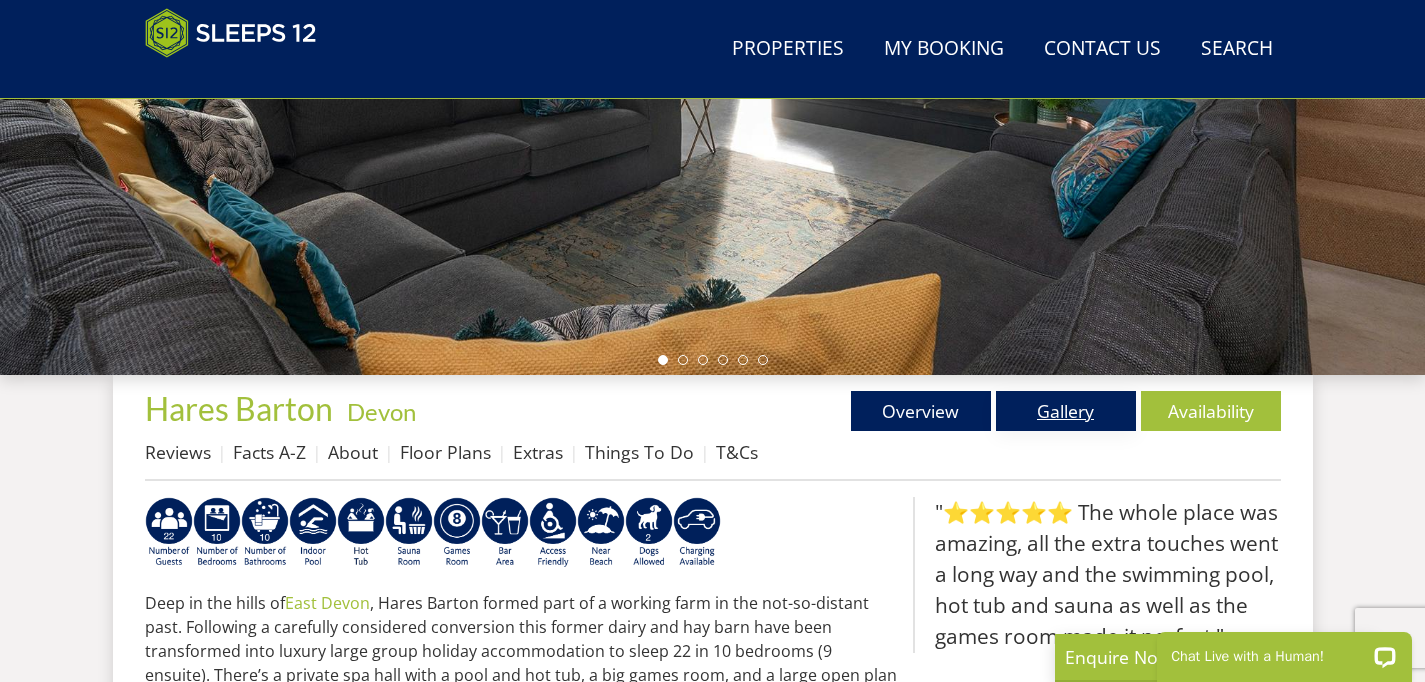 click on "Gallery" at bounding box center [1066, 411] 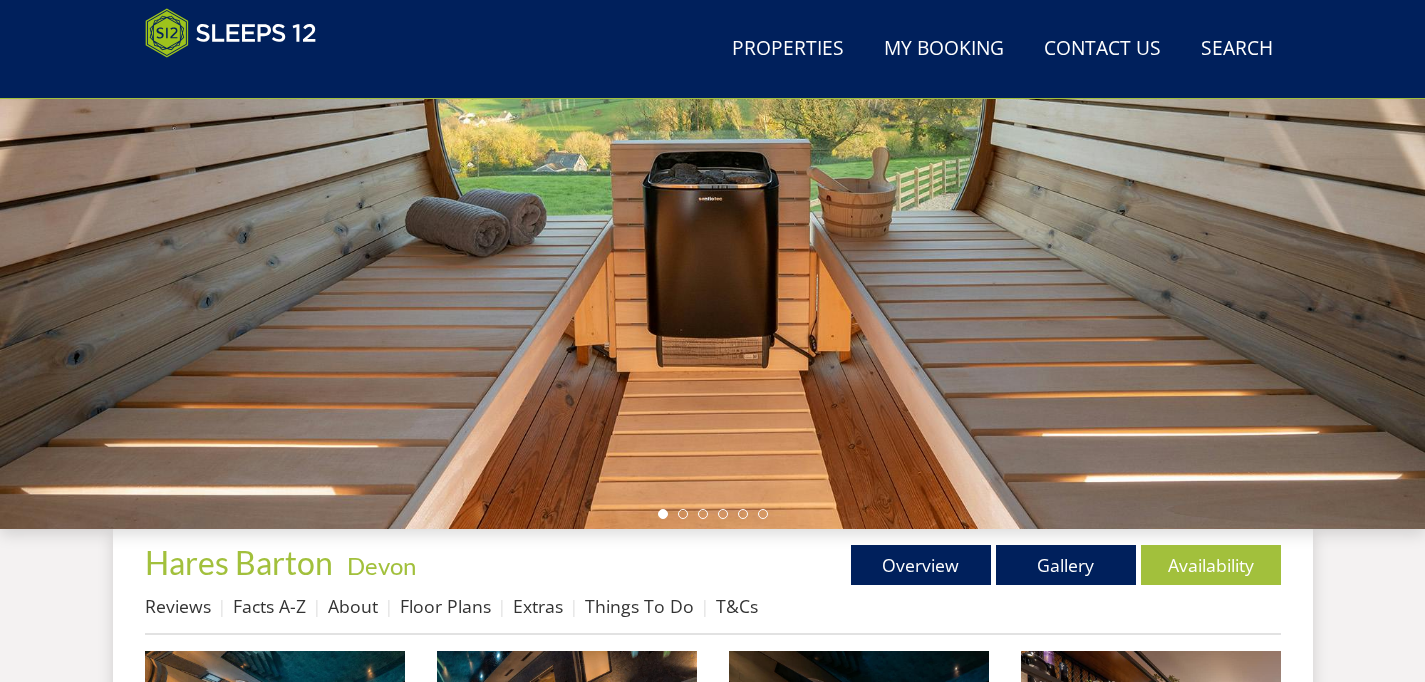 scroll, scrollTop: 328, scrollLeft: 0, axis: vertical 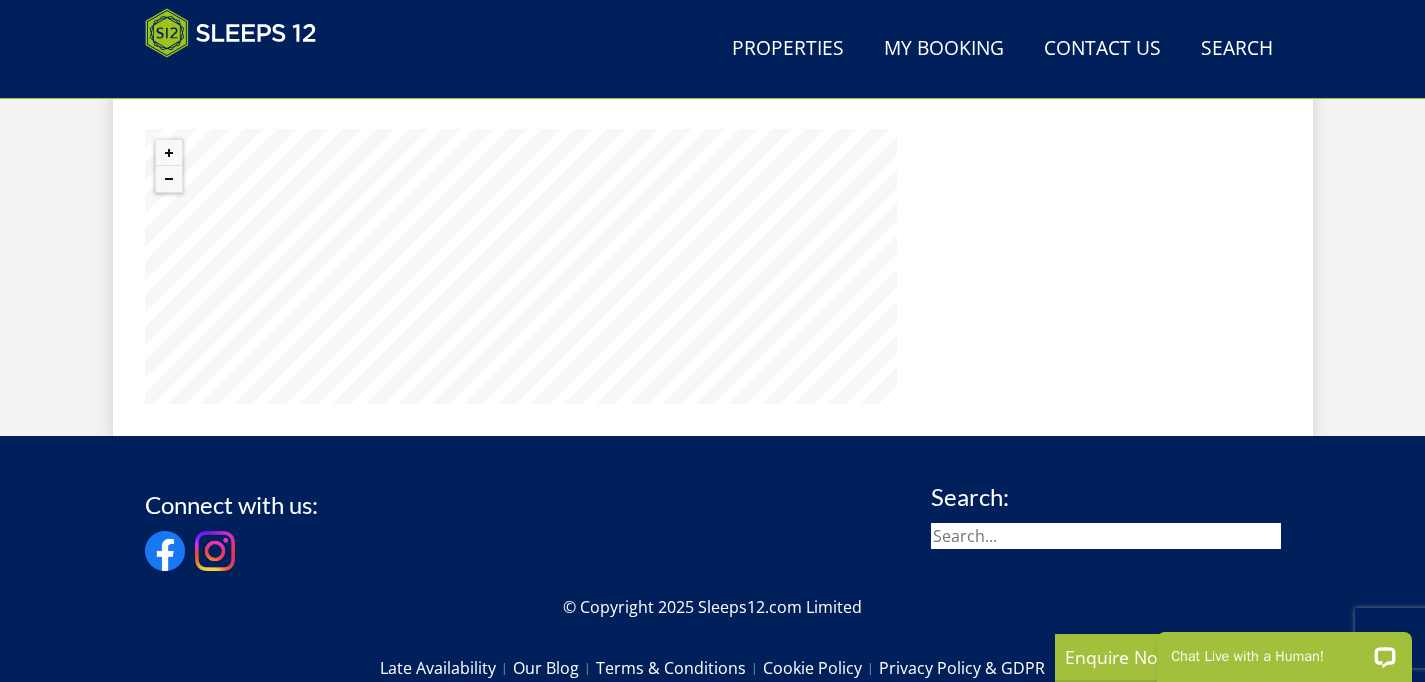 select on "8" 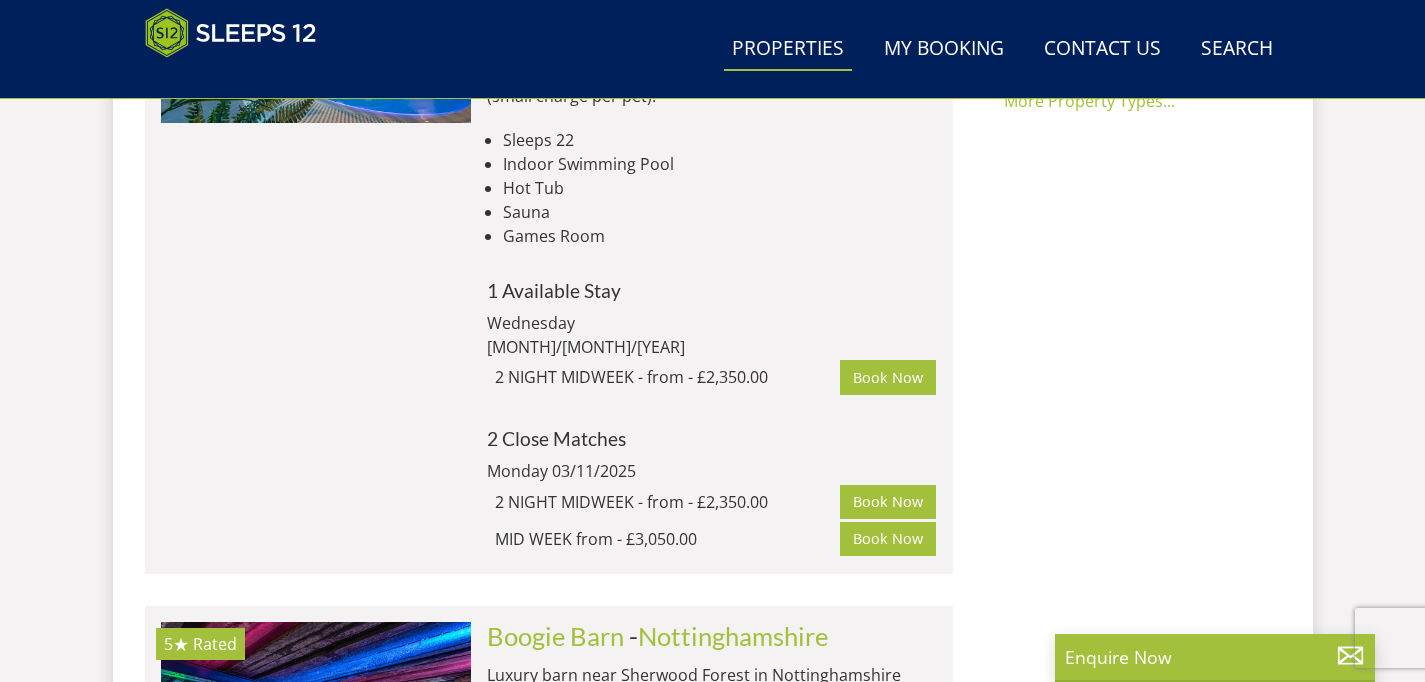 scroll, scrollTop: 2072, scrollLeft: 0, axis: vertical 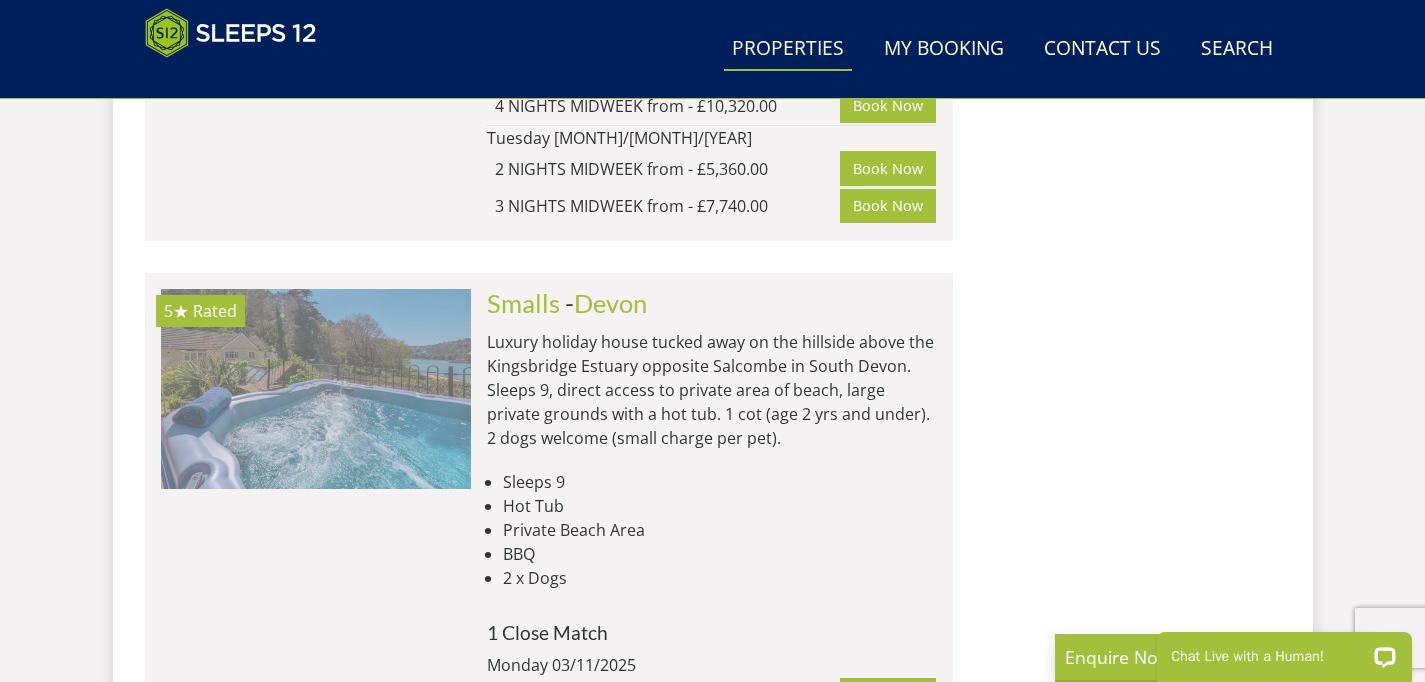 click at bounding box center [316, 389] 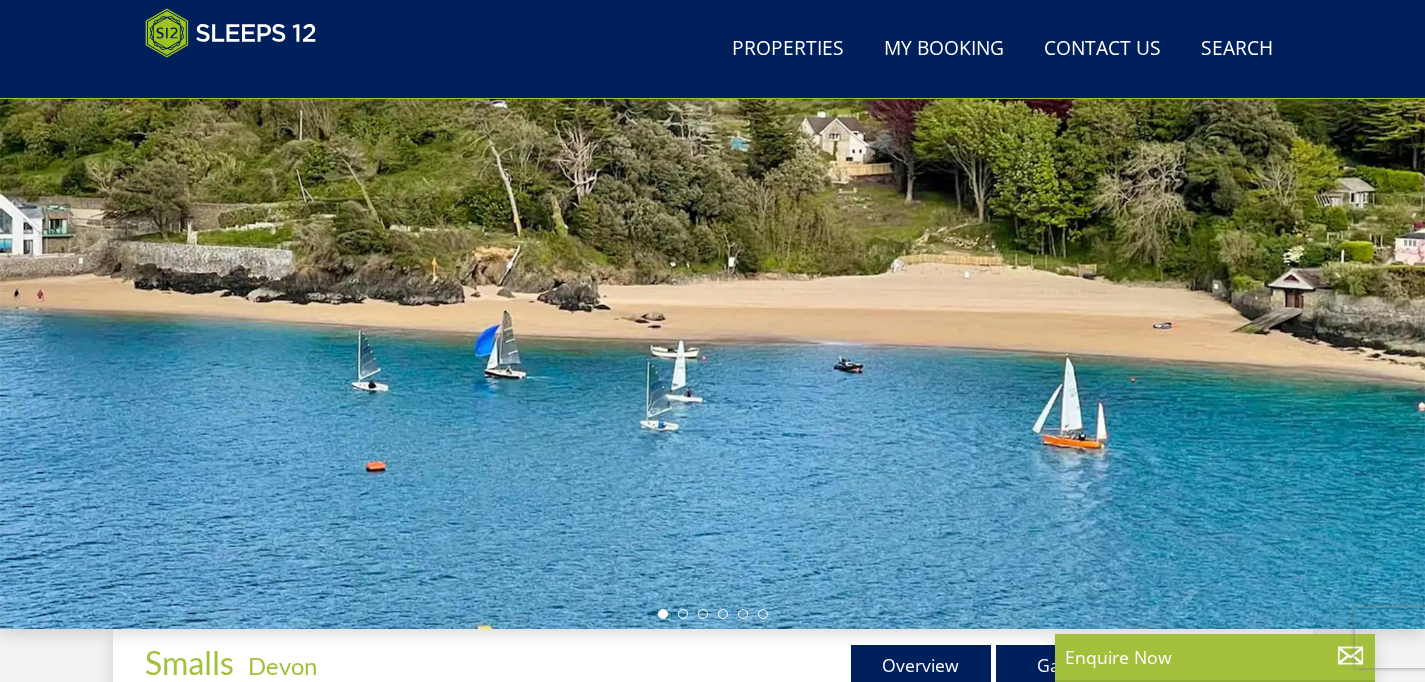 scroll, scrollTop: 219, scrollLeft: 0, axis: vertical 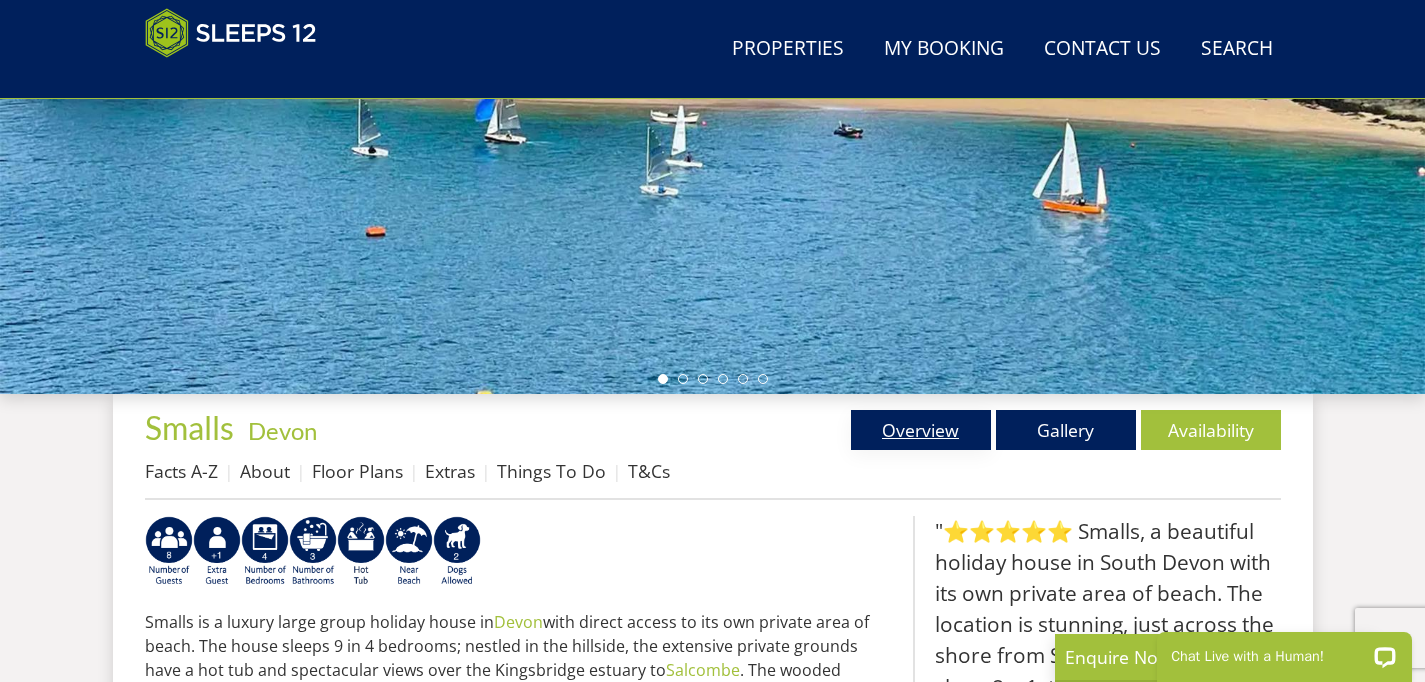 click on "Overview" at bounding box center [921, 430] 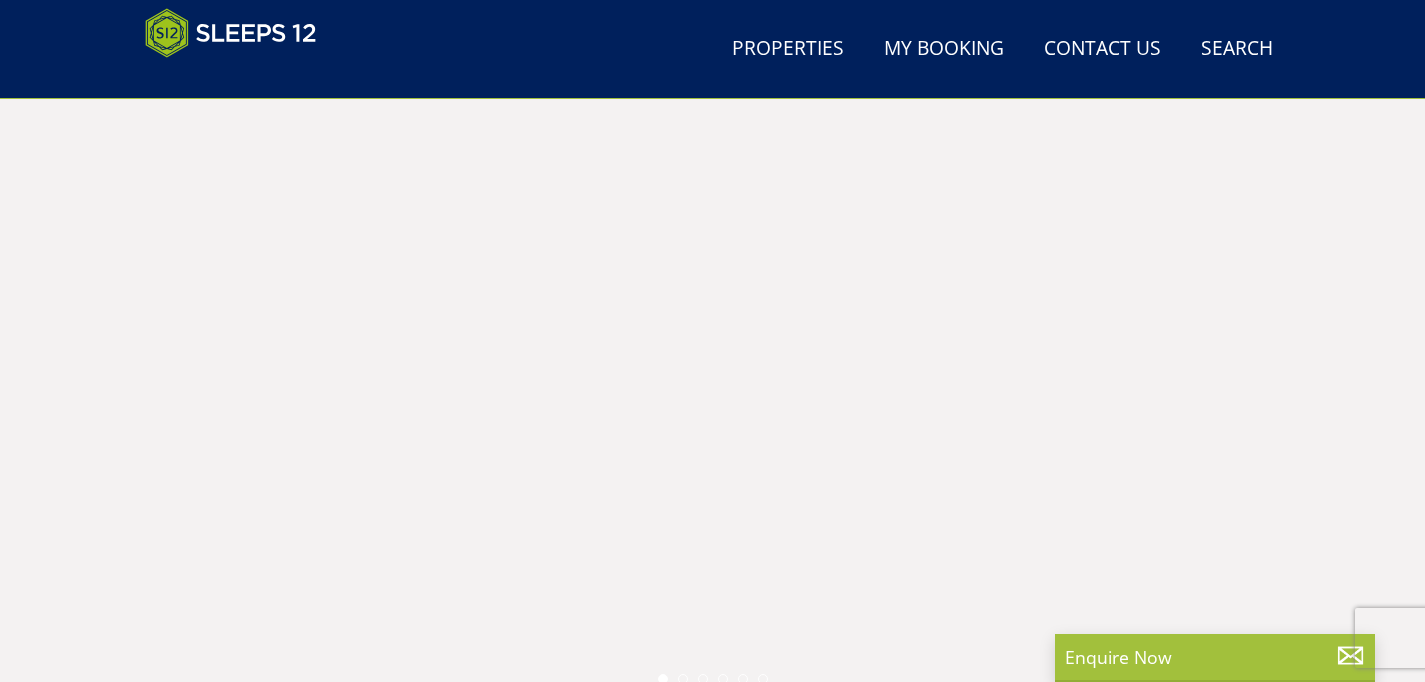 scroll, scrollTop: 157, scrollLeft: 0, axis: vertical 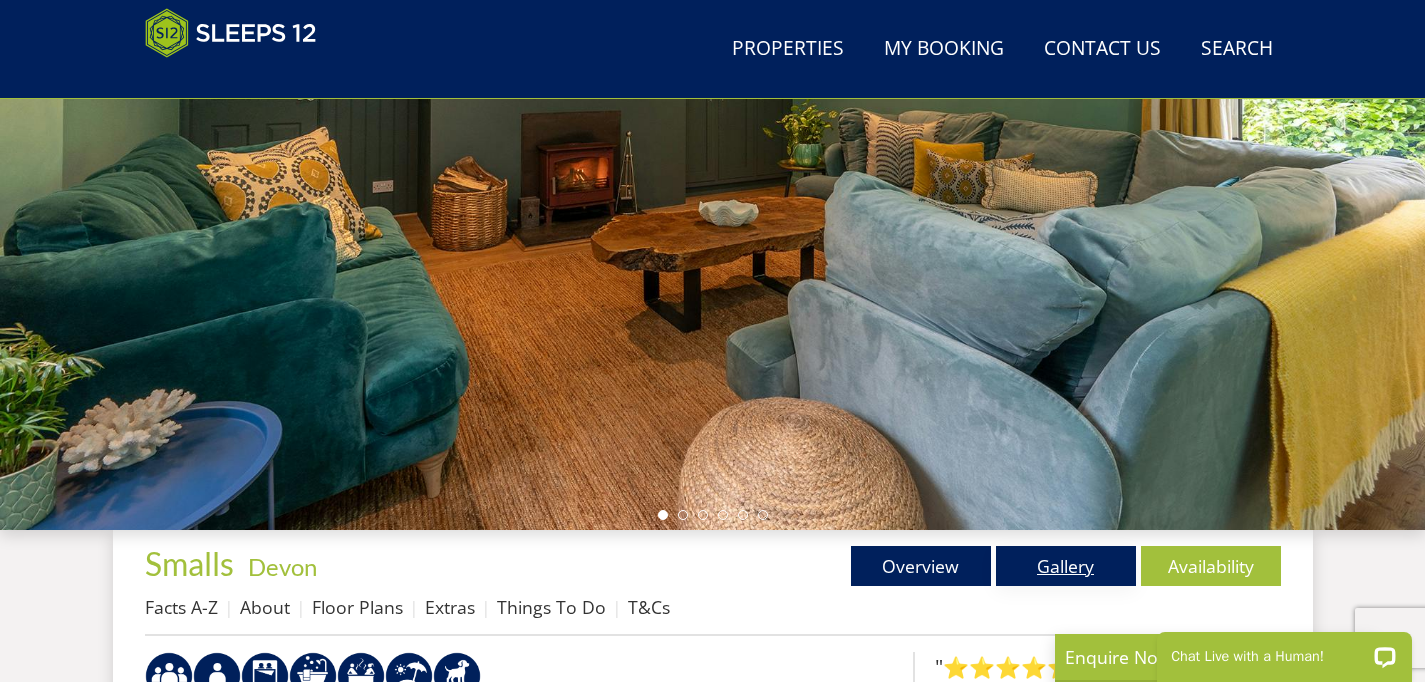 click on "Gallery" at bounding box center (1066, 566) 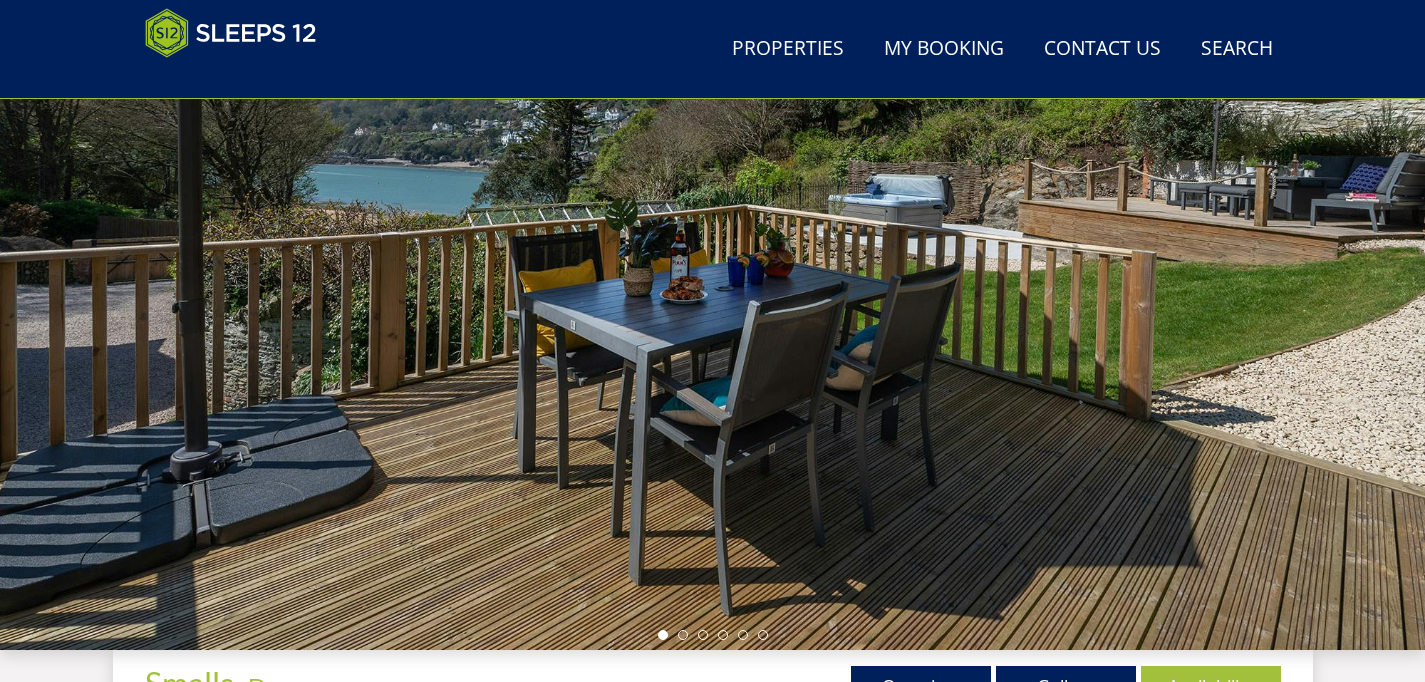 scroll, scrollTop: 200, scrollLeft: 0, axis: vertical 